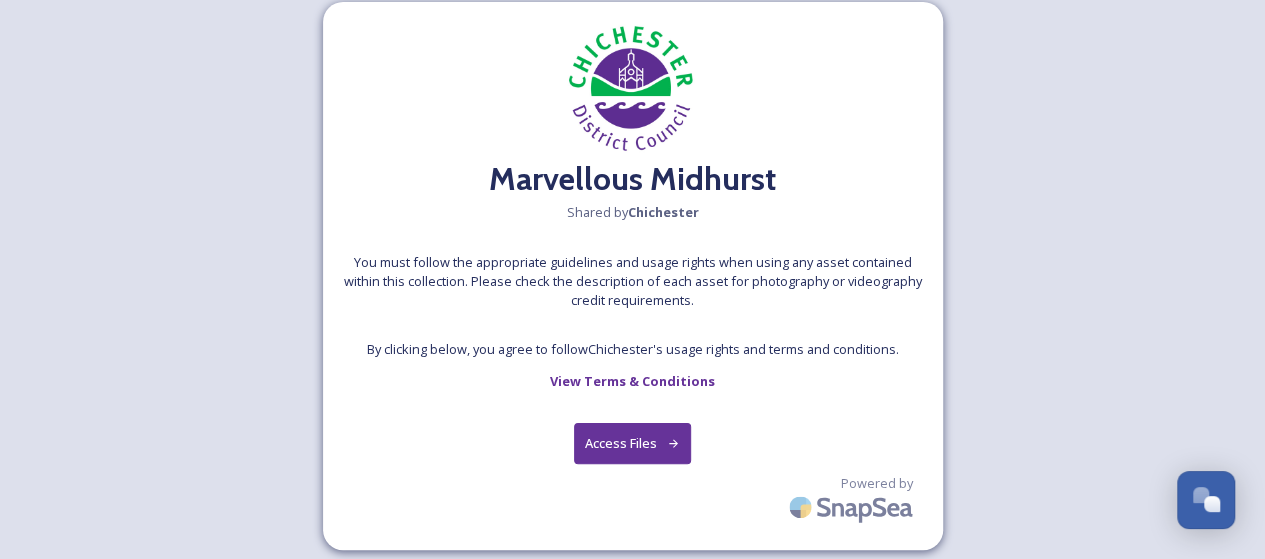 scroll, scrollTop: 28, scrollLeft: 0, axis: vertical 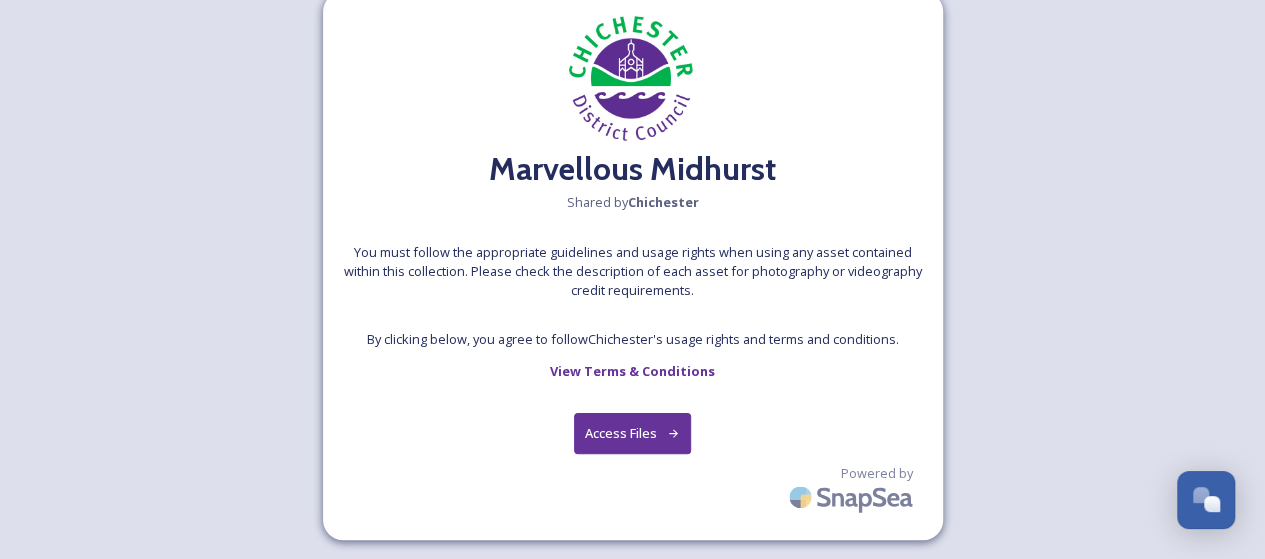 click on "Access Files" at bounding box center (632, 433) 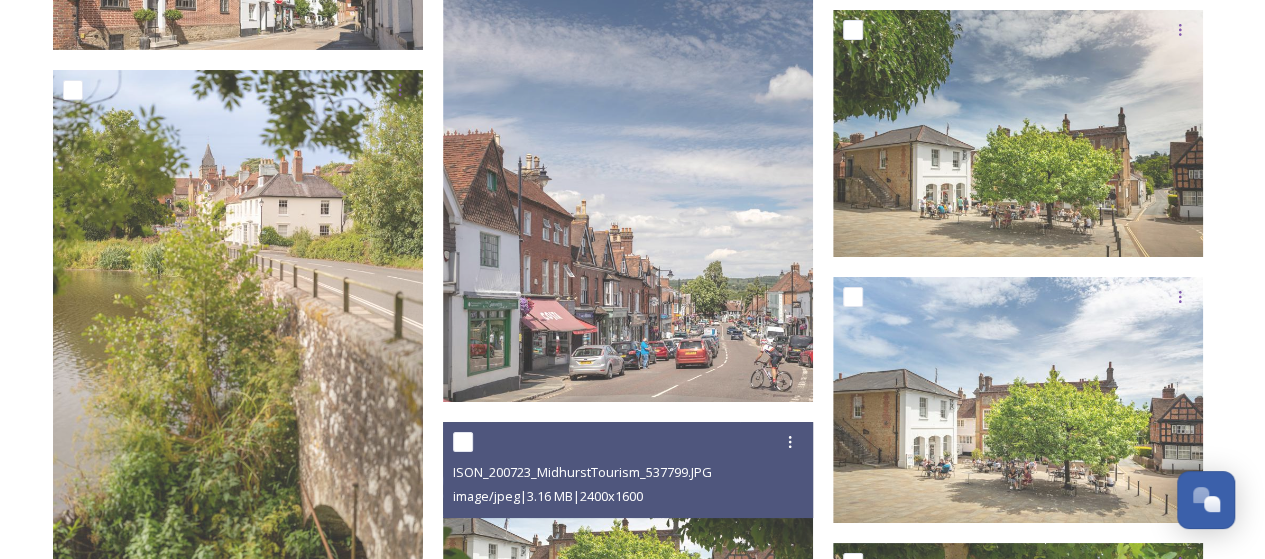 scroll, scrollTop: 7400, scrollLeft: 0, axis: vertical 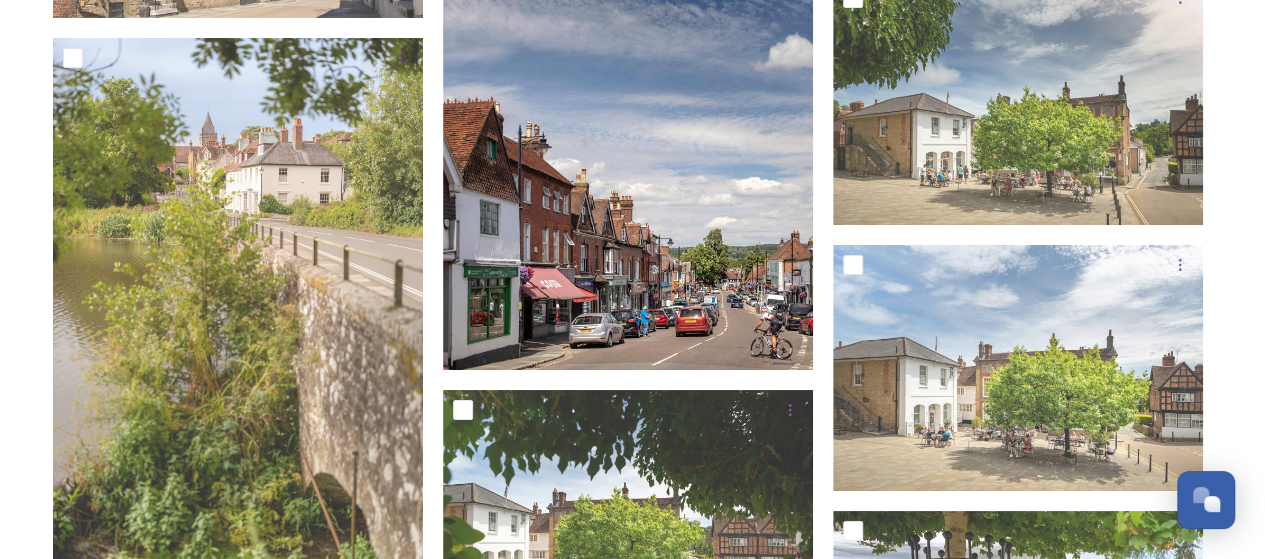 click at bounding box center (628, 92) 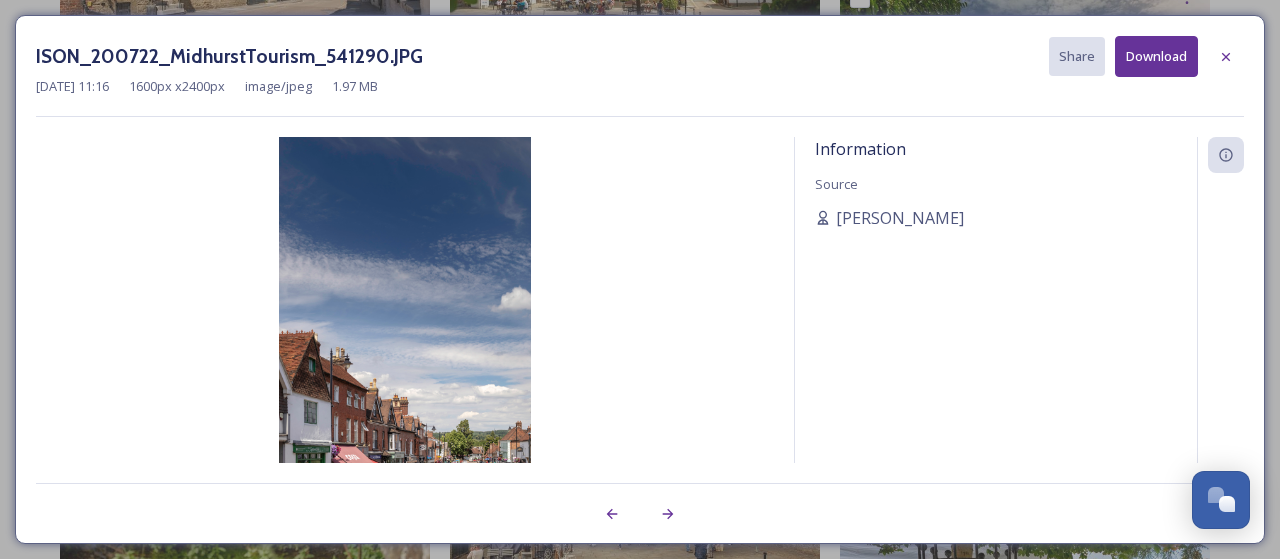 click on "Download" at bounding box center (1156, 56) 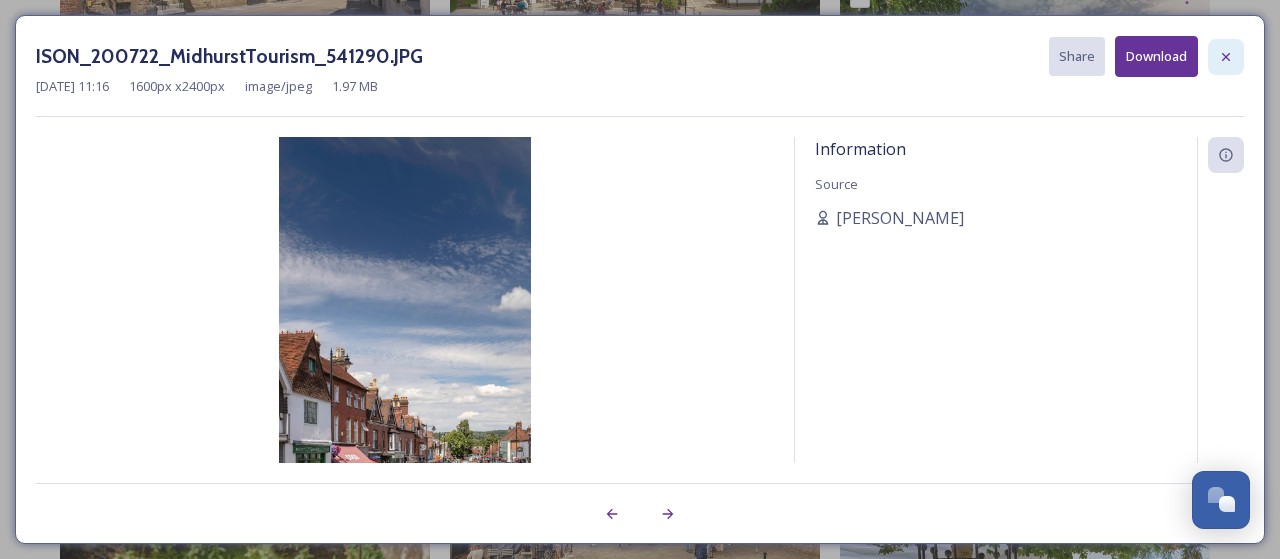 click 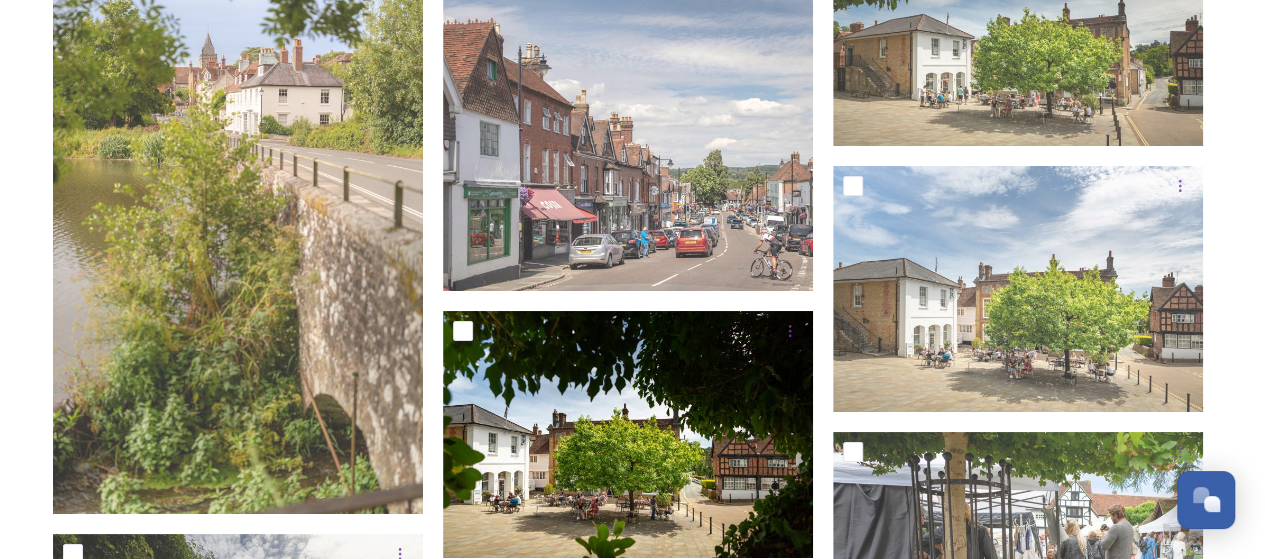 scroll, scrollTop: 7600, scrollLeft: 0, axis: vertical 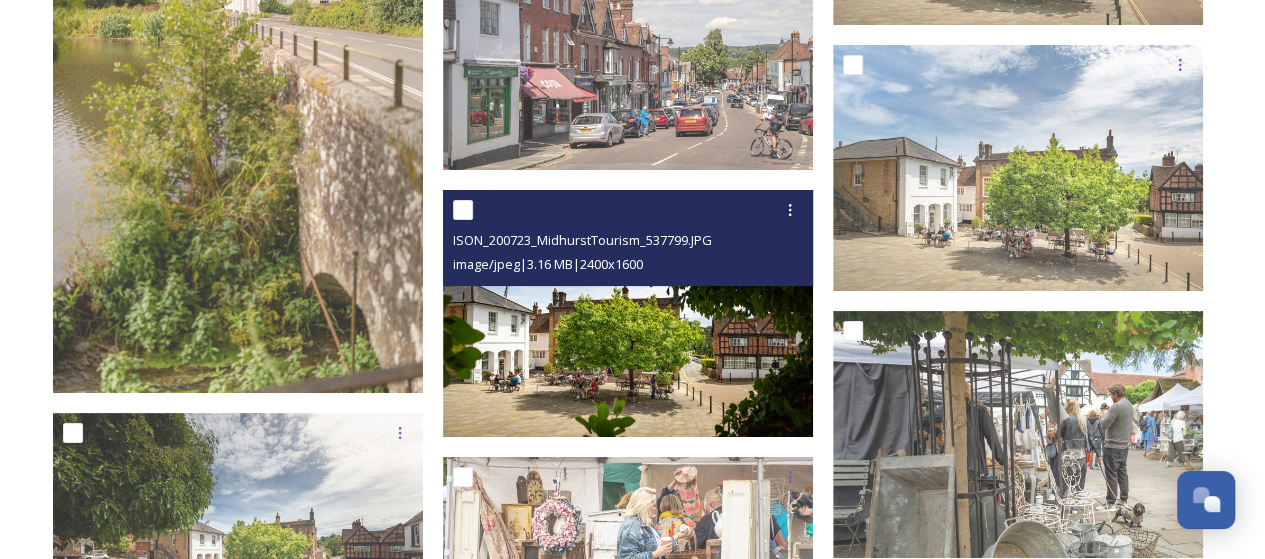 click at bounding box center [628, 313] 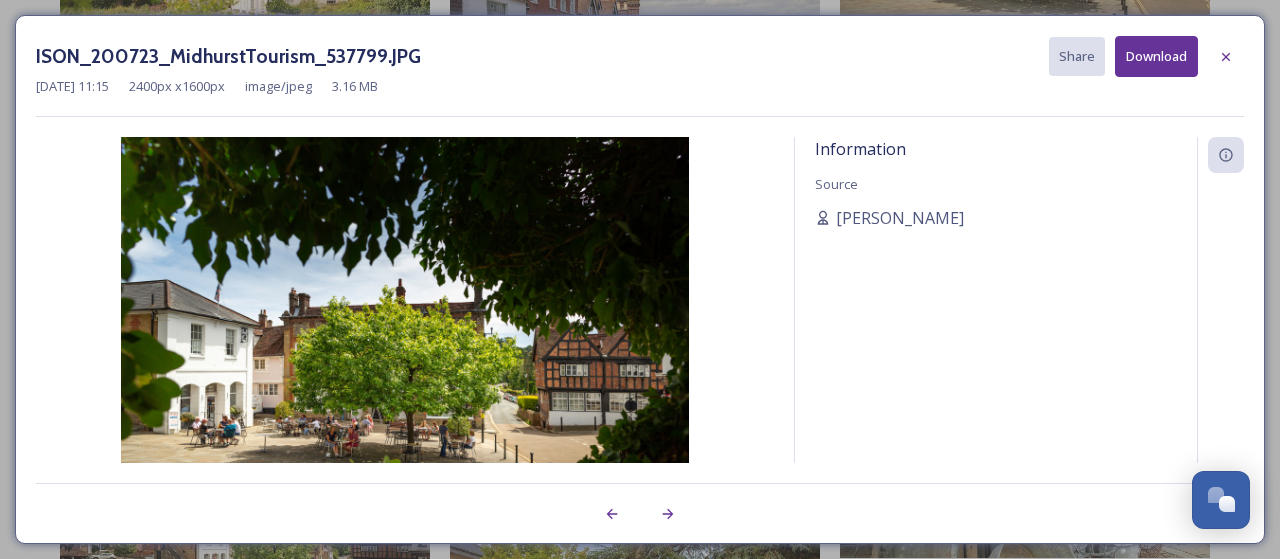 click on "Download" at bounding box center (1156, 56) 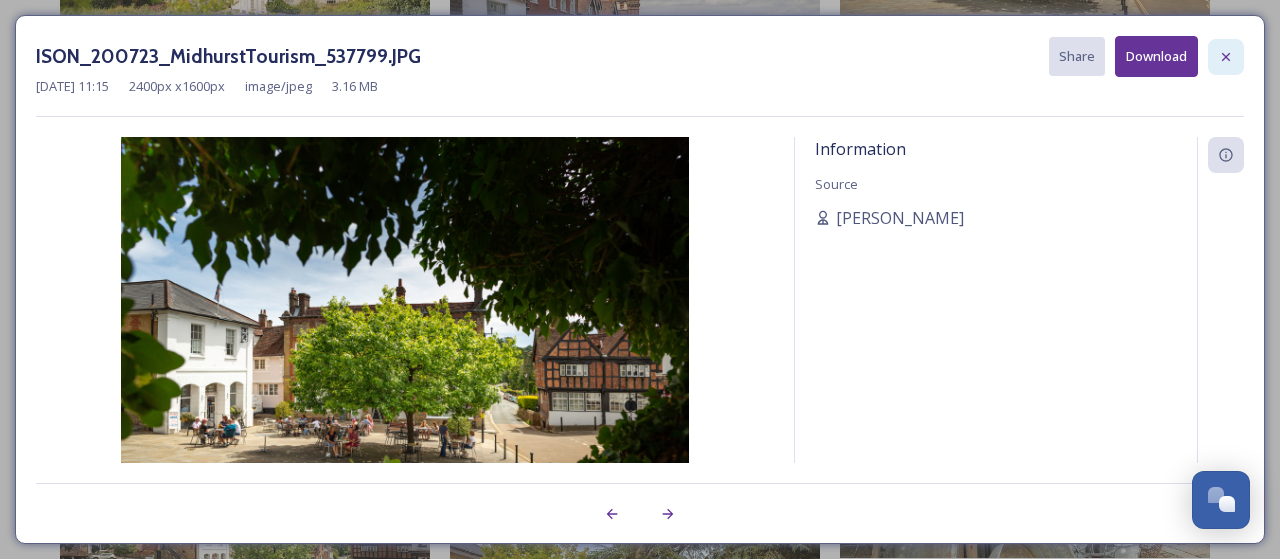 click 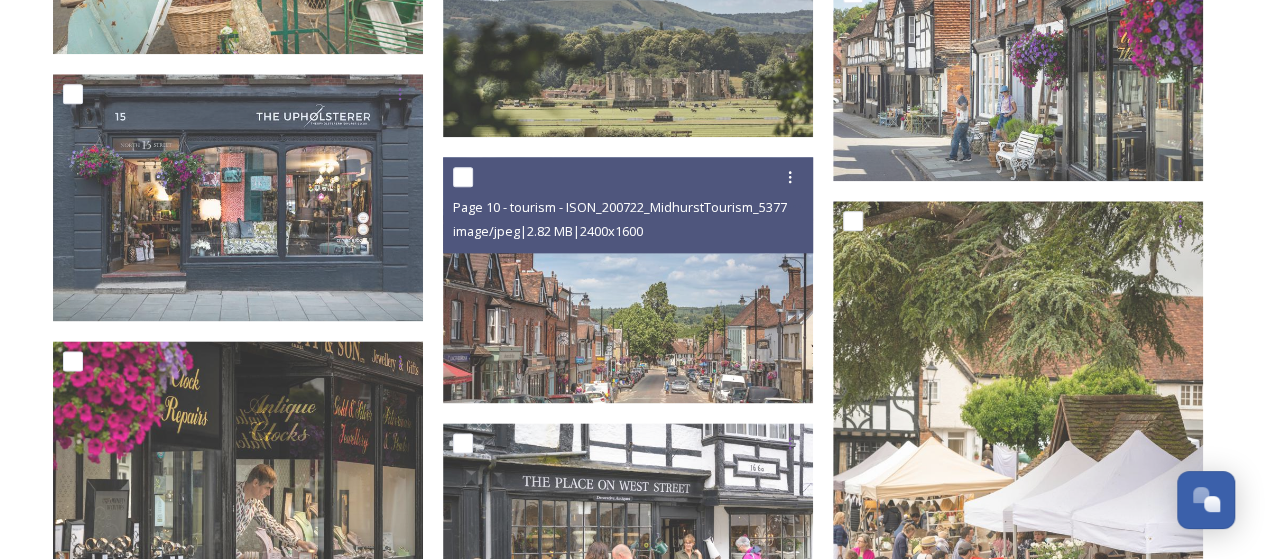 scroll, scrollTop: 8900, scrollLeft: 0, axis: vertical 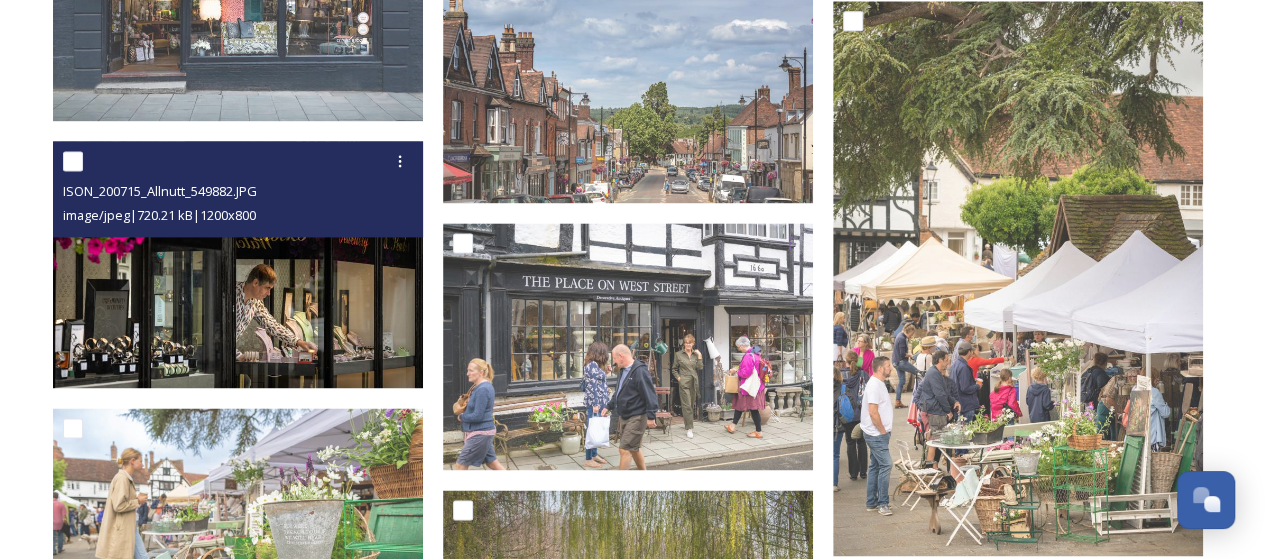 click at bounding box center [238, 264] 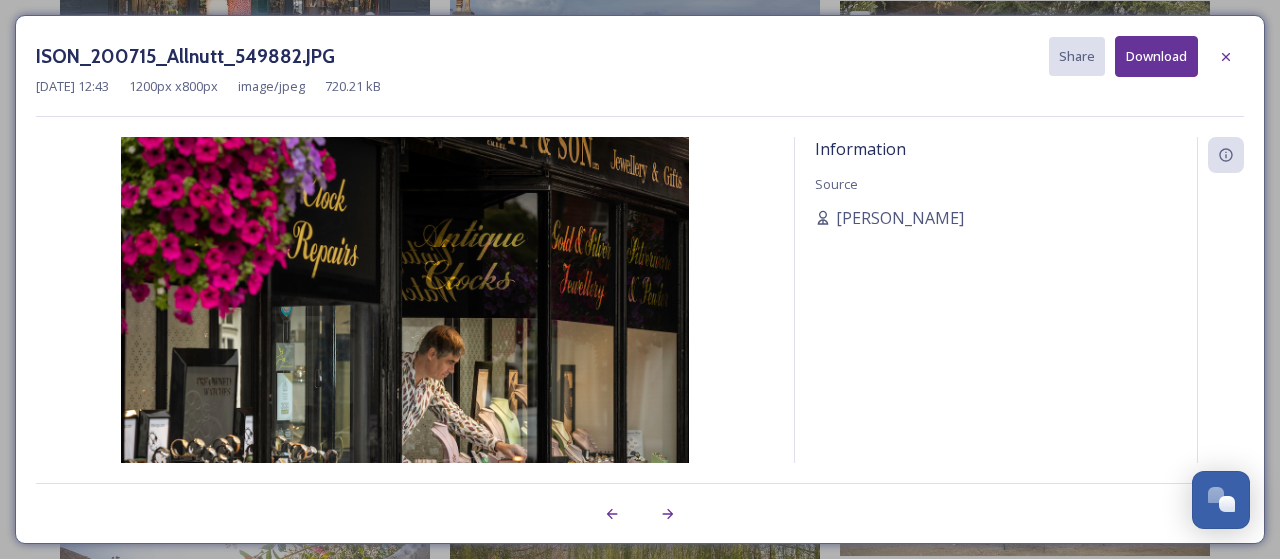 click on "Download" at bounding box center [1156, 56] 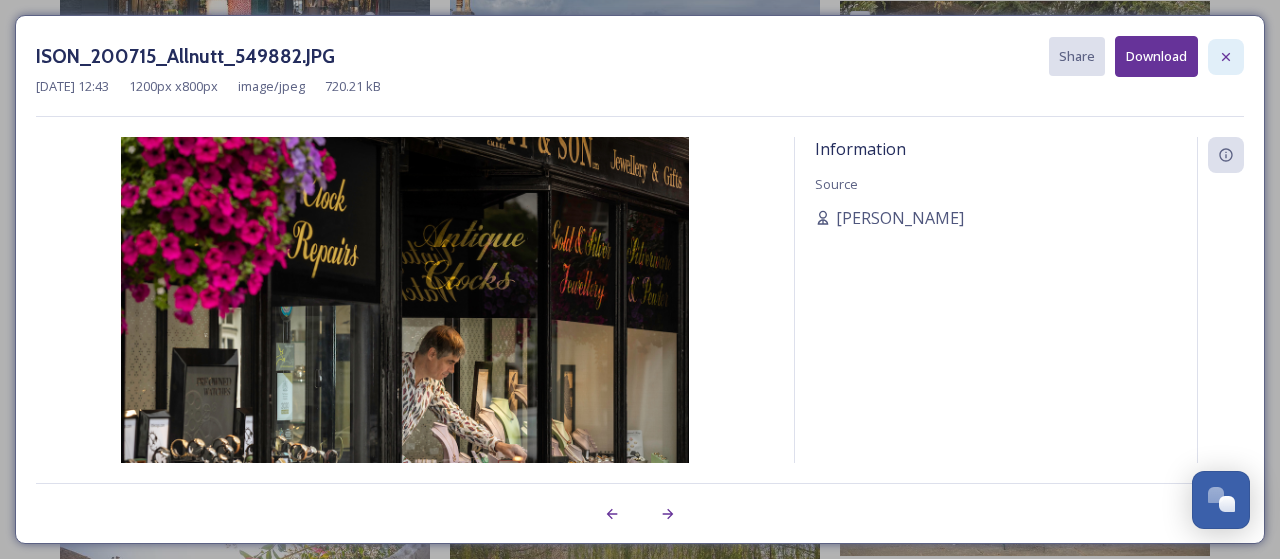 click 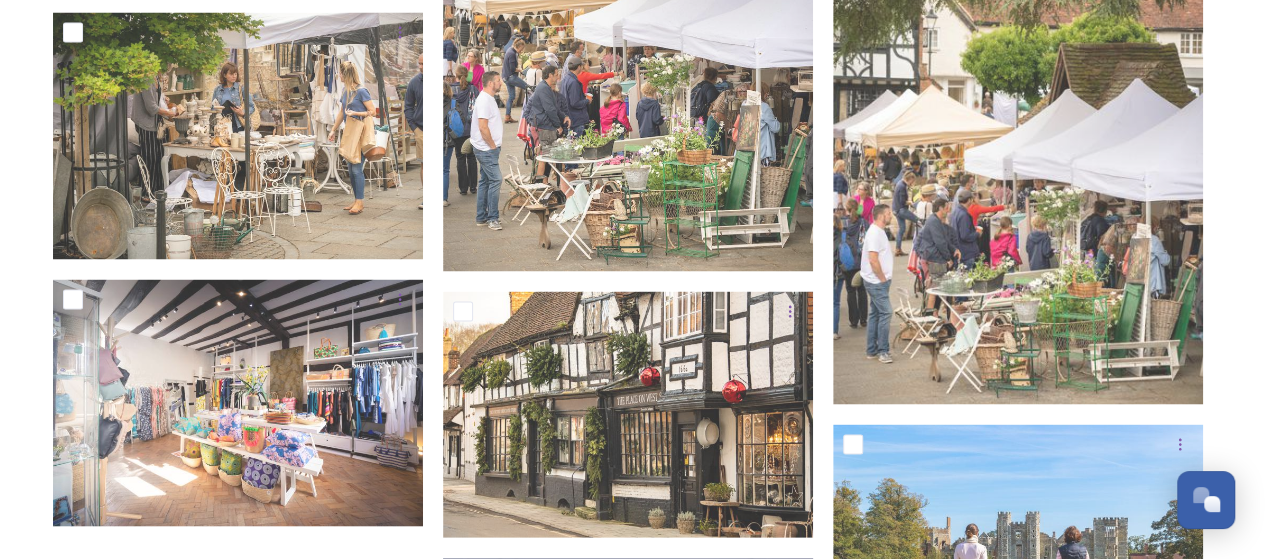 scroll, scrollTop: 13126, scrollLeft: 0, axis: vertical 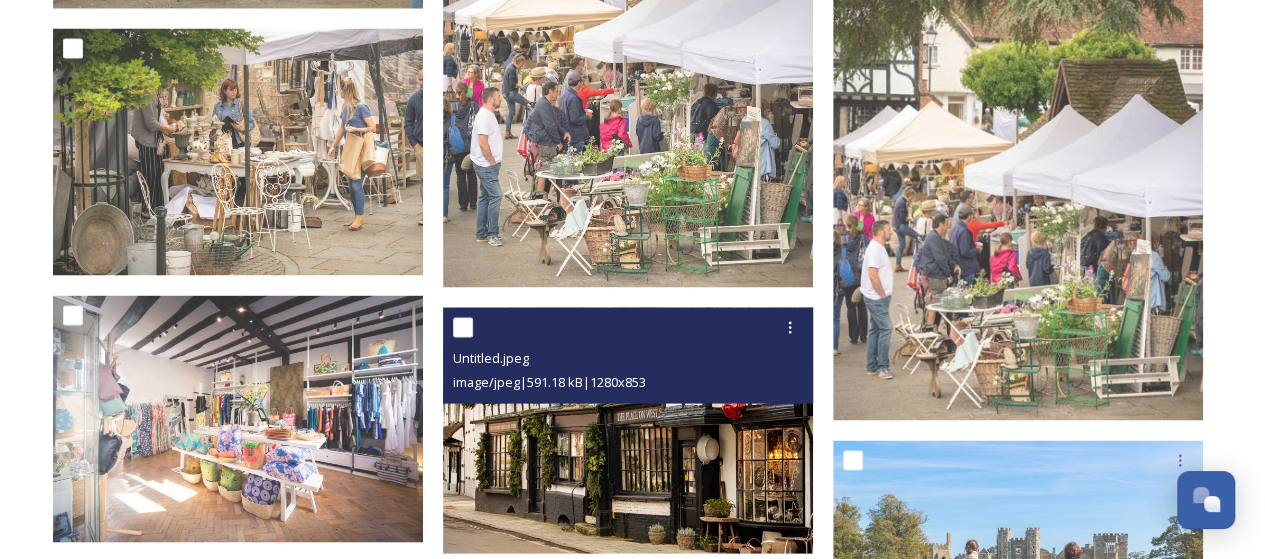 click at bounding box center (628, 430) 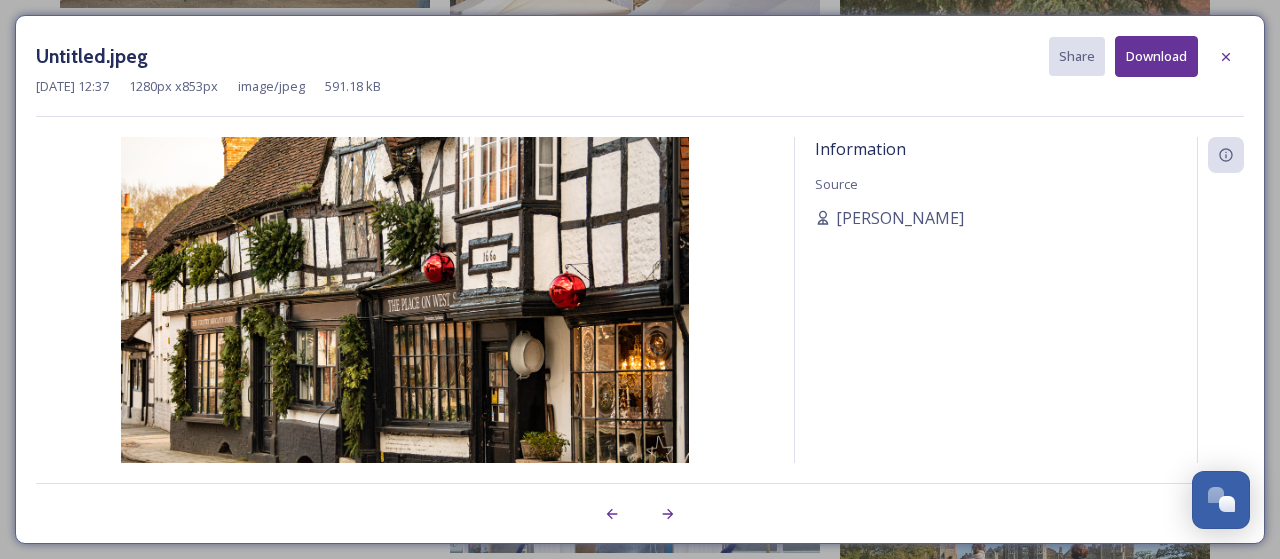 click on "Download" at bounding box center [1156, 56] 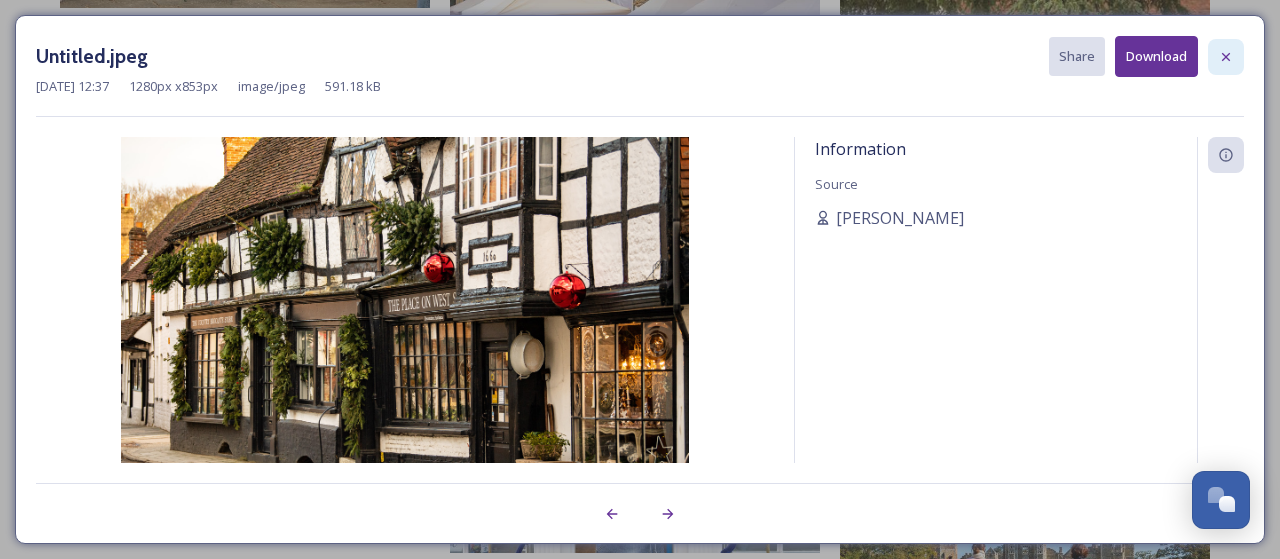 click 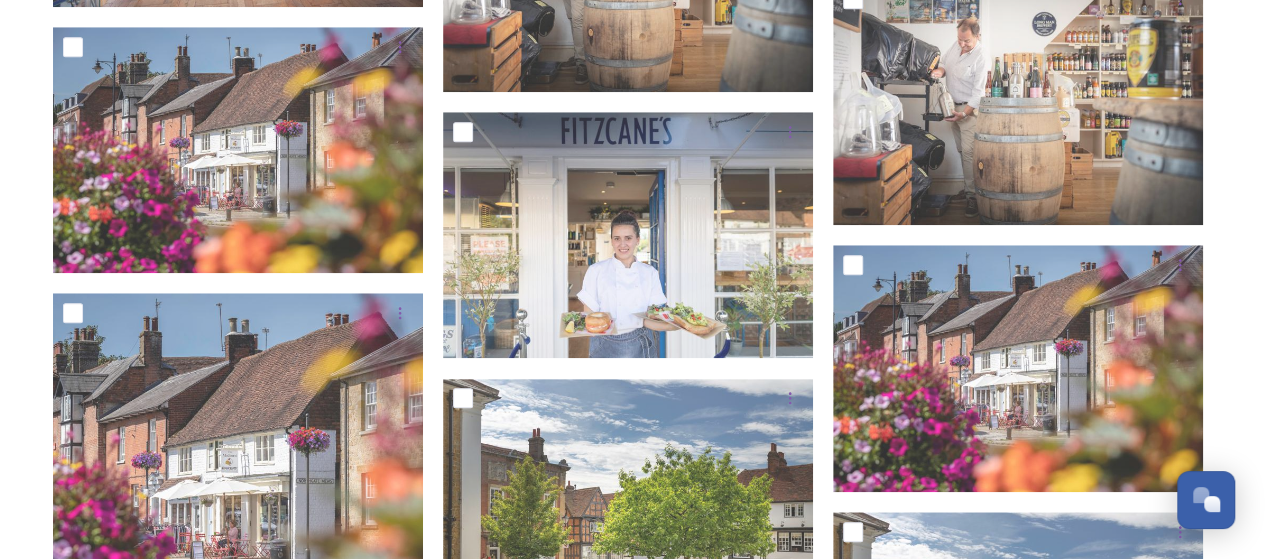 scroll, scrollTop: 12426, scrollLeft: 0, axis: vertical 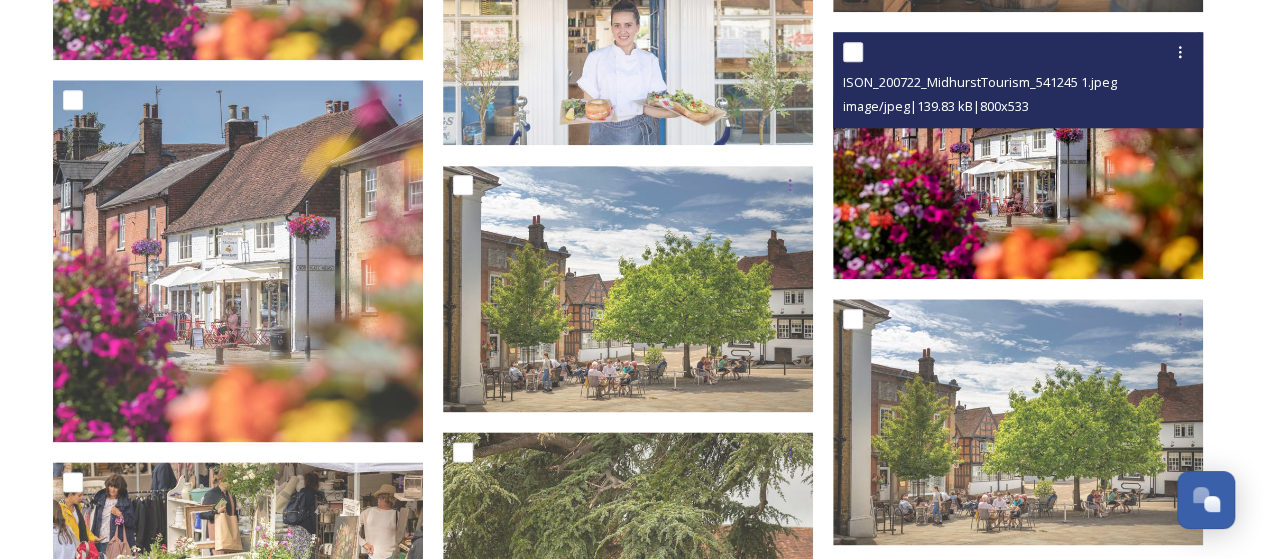click at bounding box center [1018, 155] 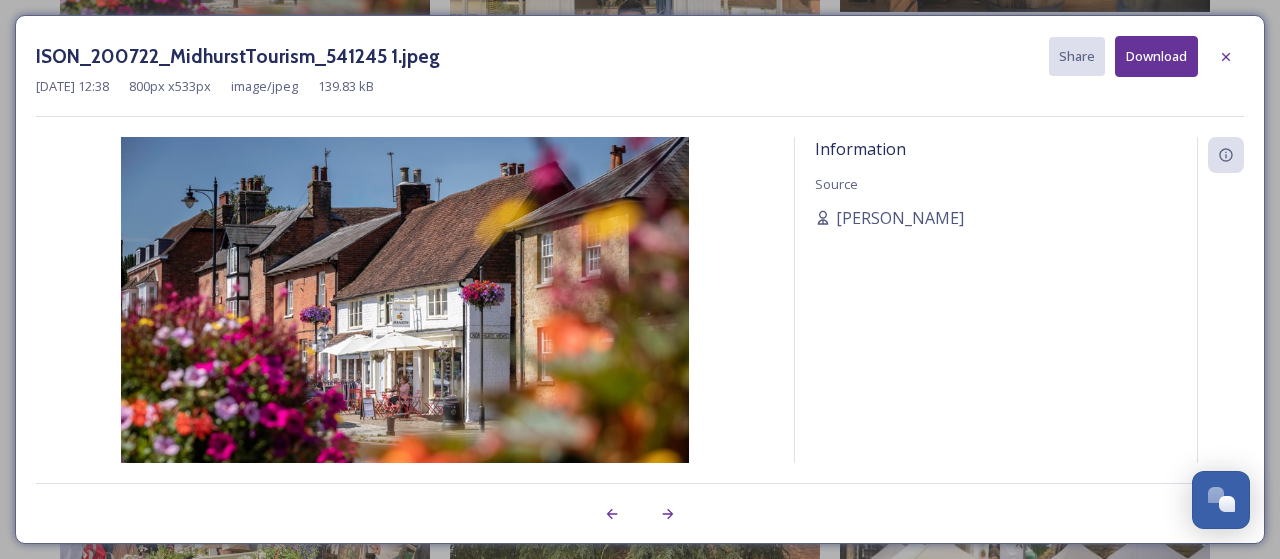 click on "Download" at bounding box center [1156, 56] 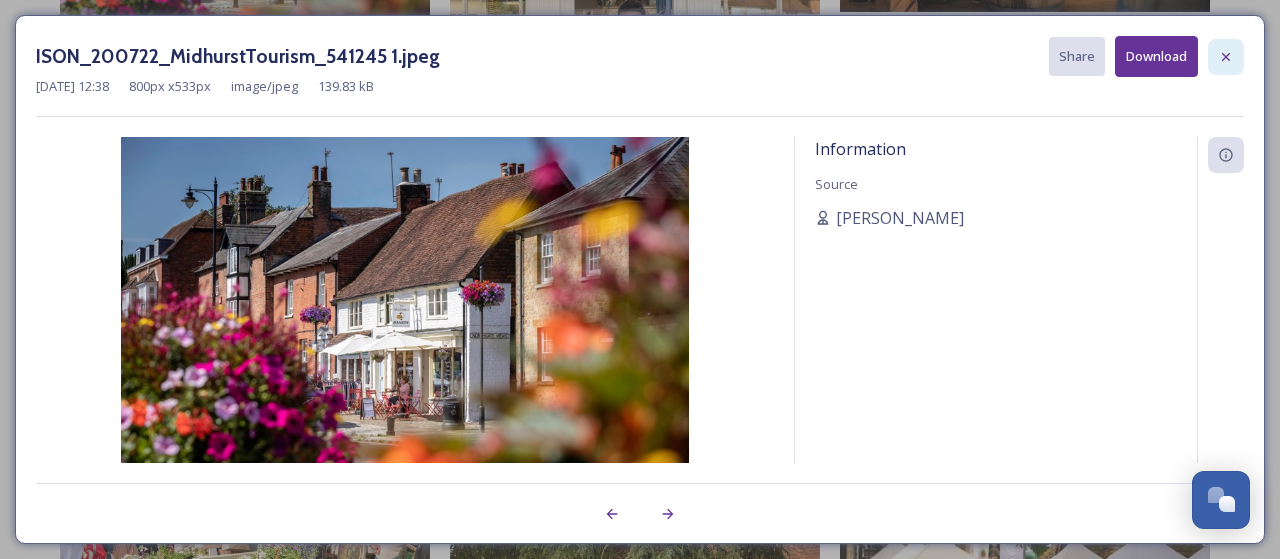 click 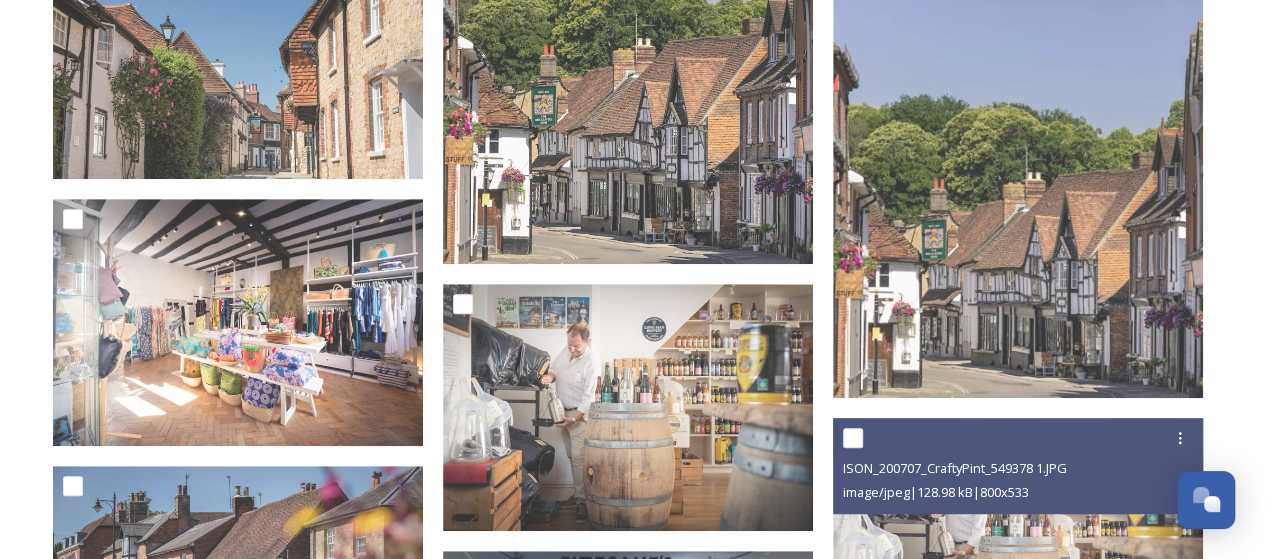 scroll, scrollTop: 11726, scrollLeft: 0, axis: vertical 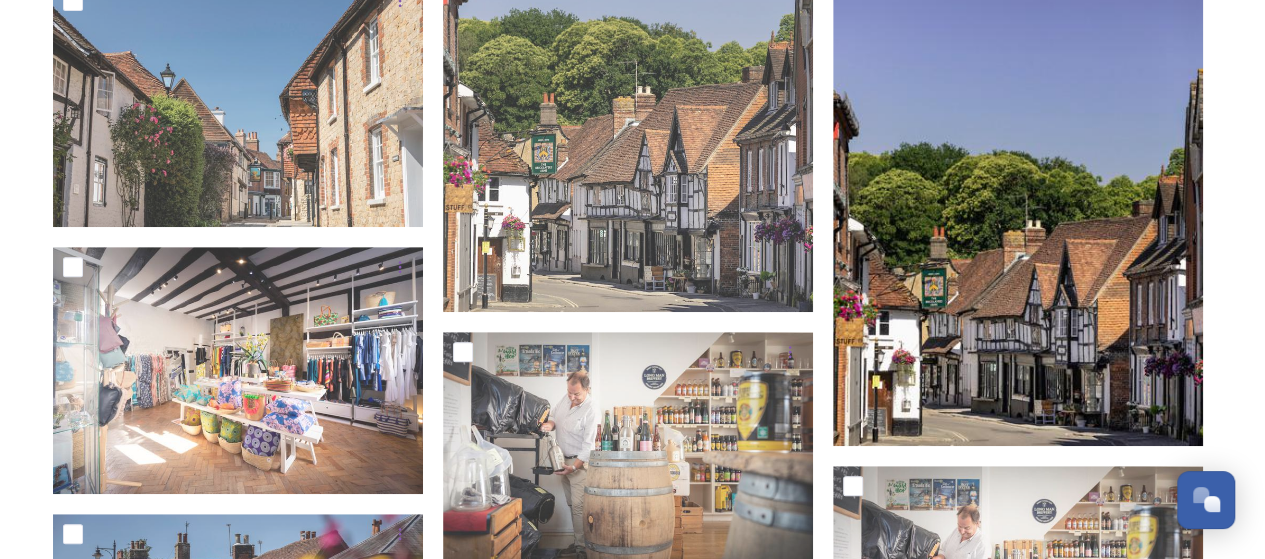 click at bounding box center [1018, 168] 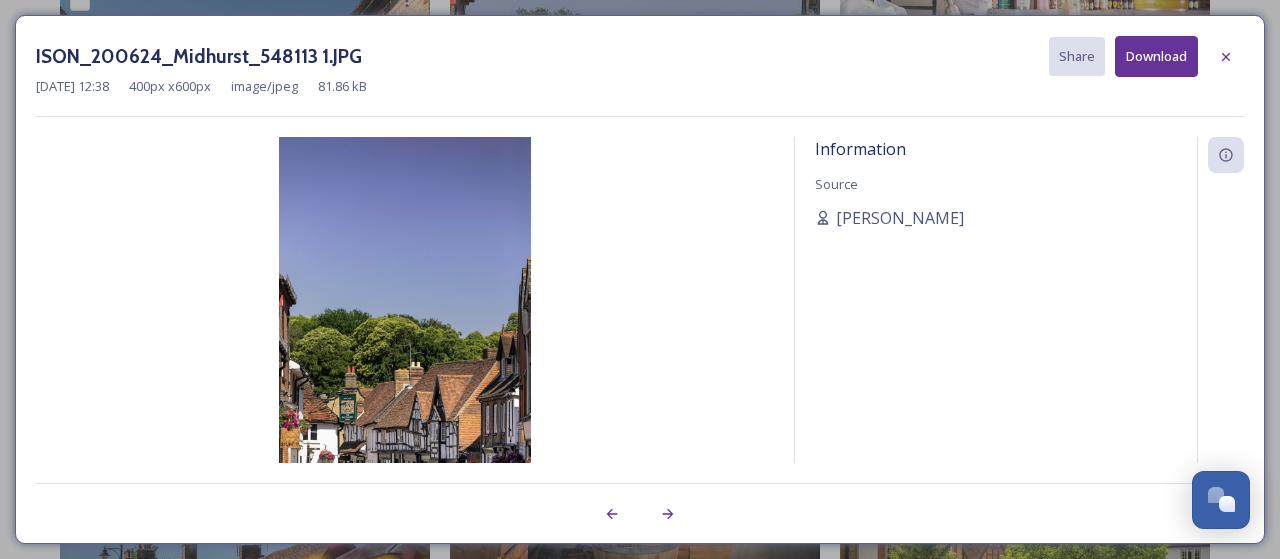 click on "Download" at bounding box center (1156, 56) 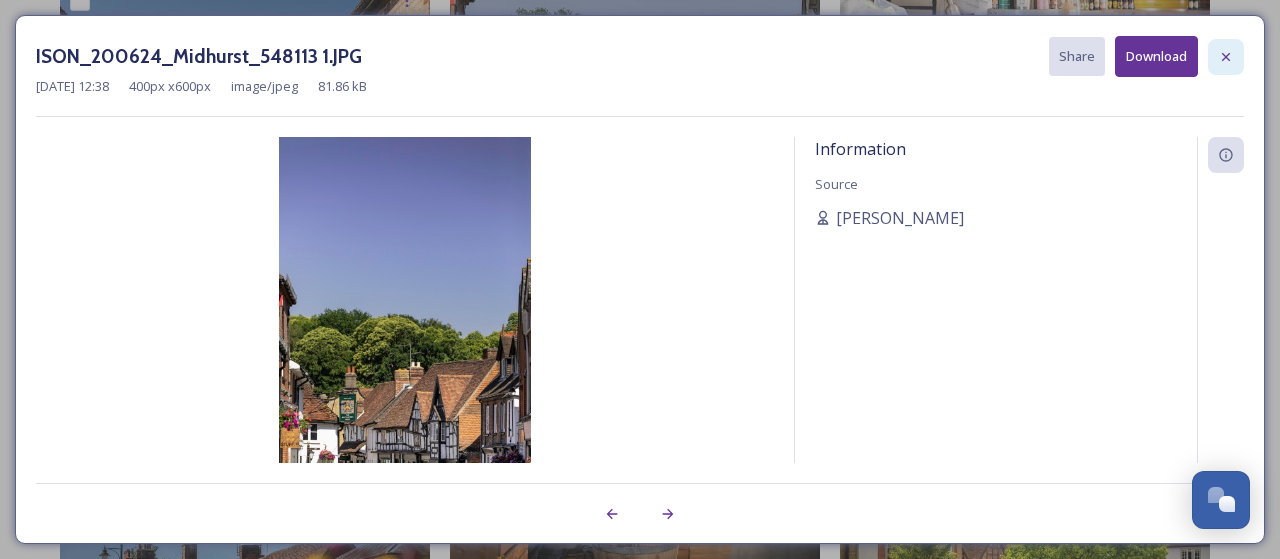 click 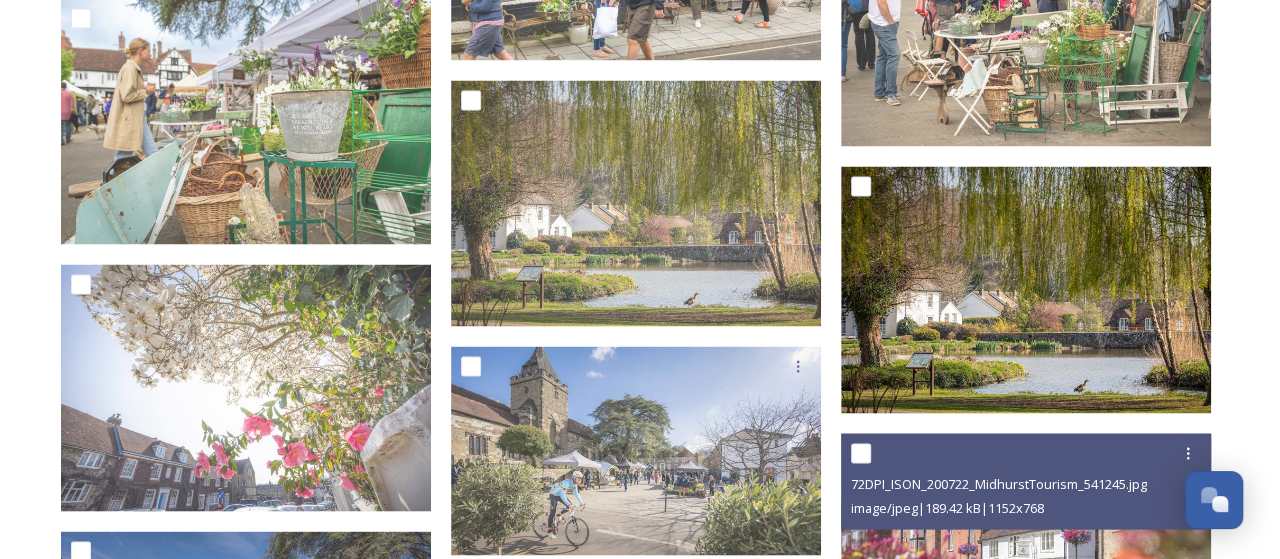 scroll, scrollTop: 9226, scrollLeft: 0, axis: vertical 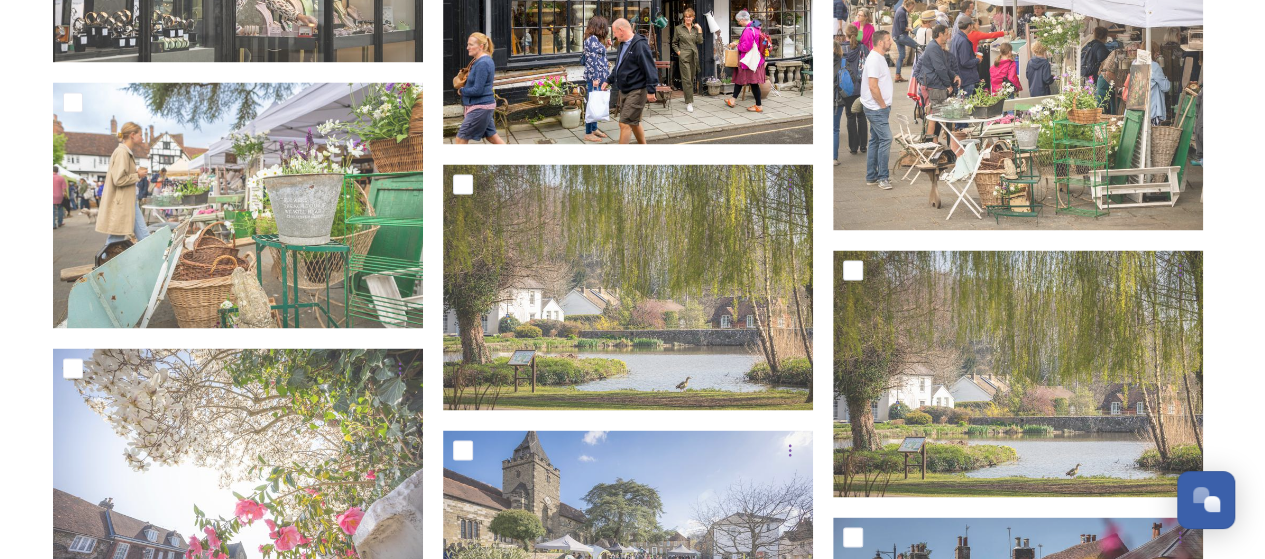 click at bounding box center (628, 20) 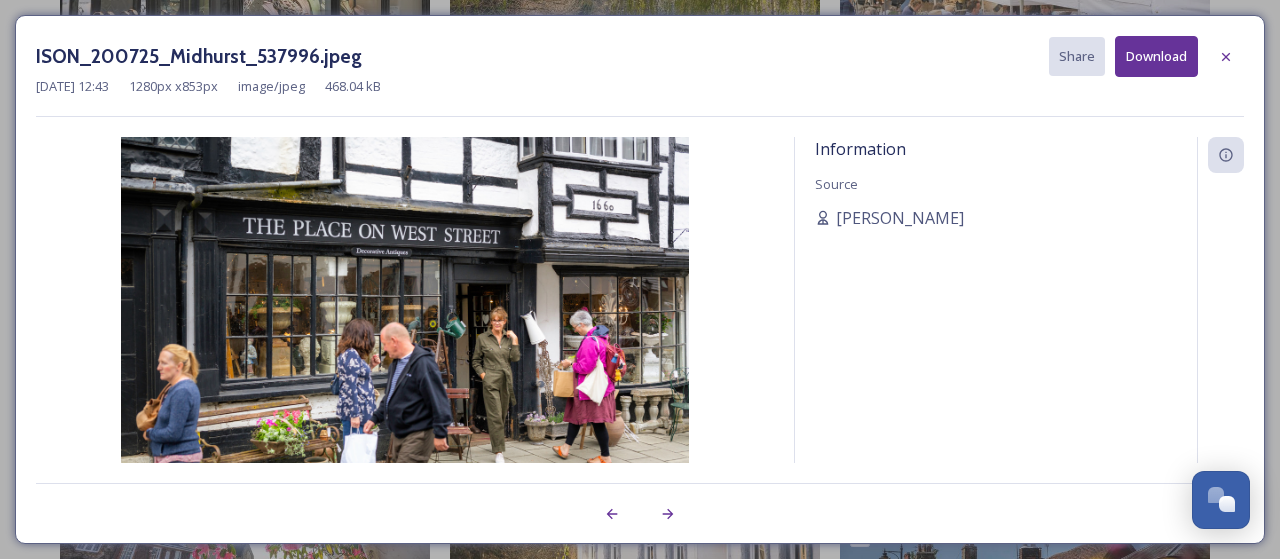 click on "Download" at bounding box center [1156, 56] 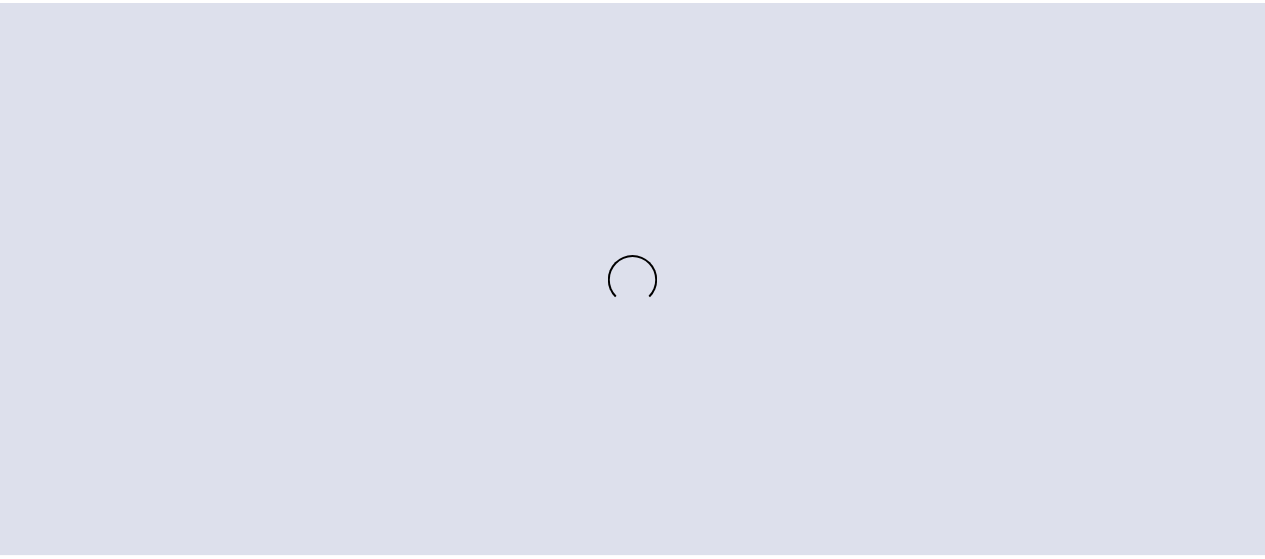scroll, scrollTop: 0, scrollLeft: 0, axis: both 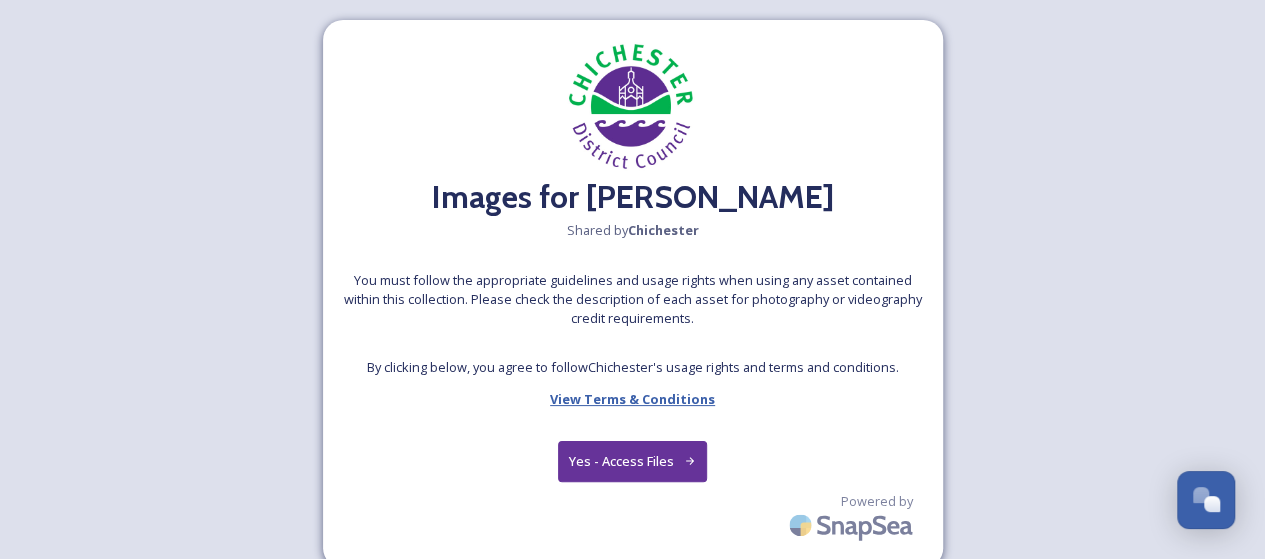 click on "View Terms & Conditions" at bounding box center [632, 399] 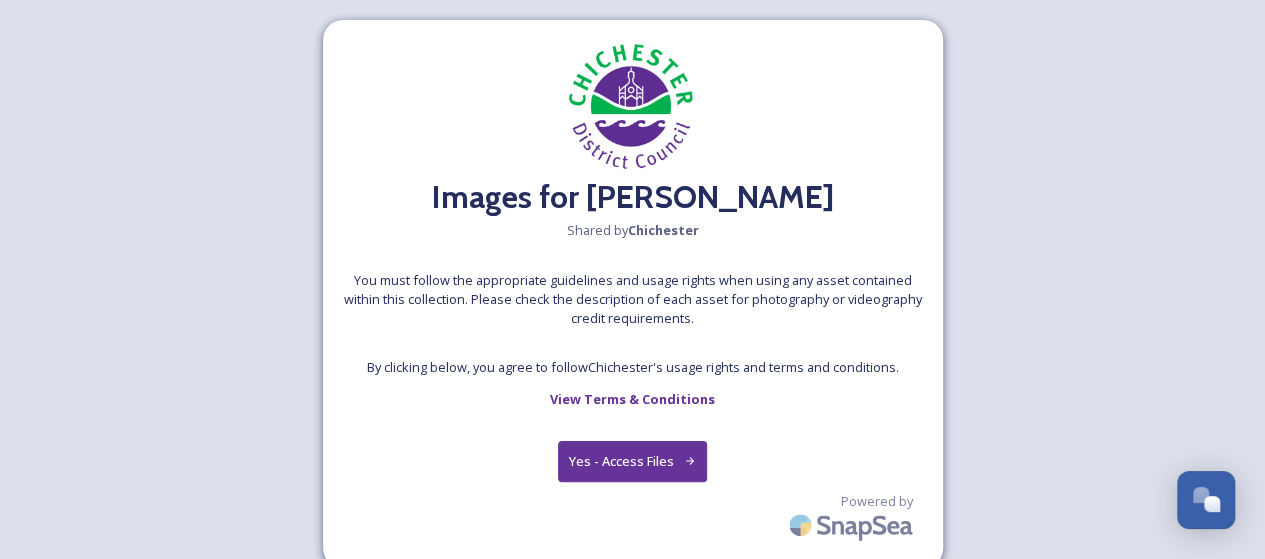 click on "Yes - Access Files" at bounding box center [633, 461] 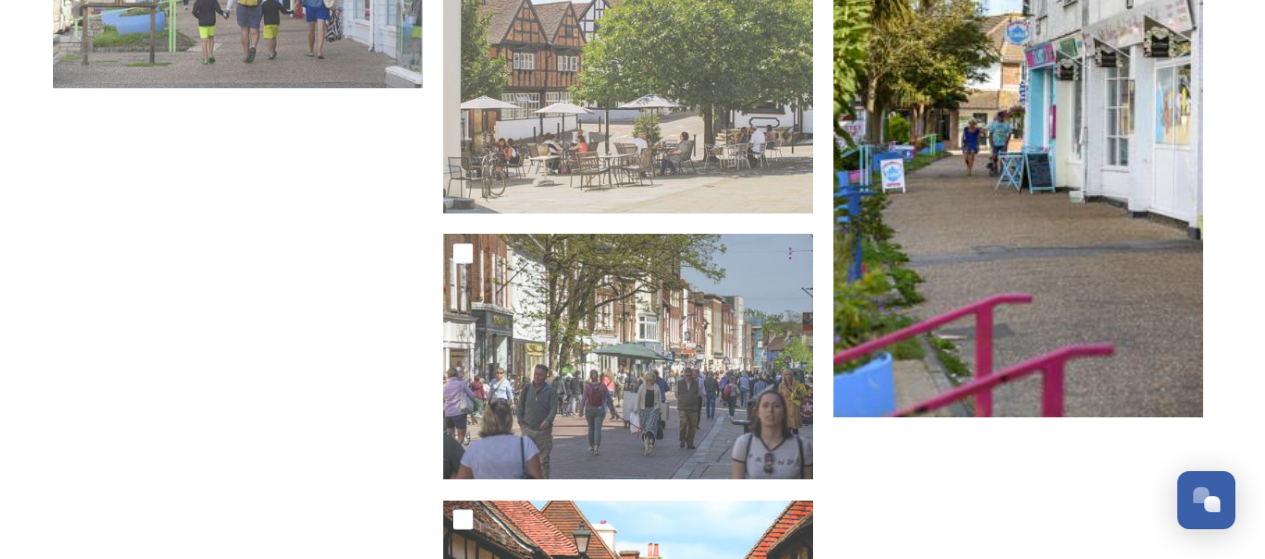 scroll, scrollTop: 1814, scrollLeft: 0, axis: vertical 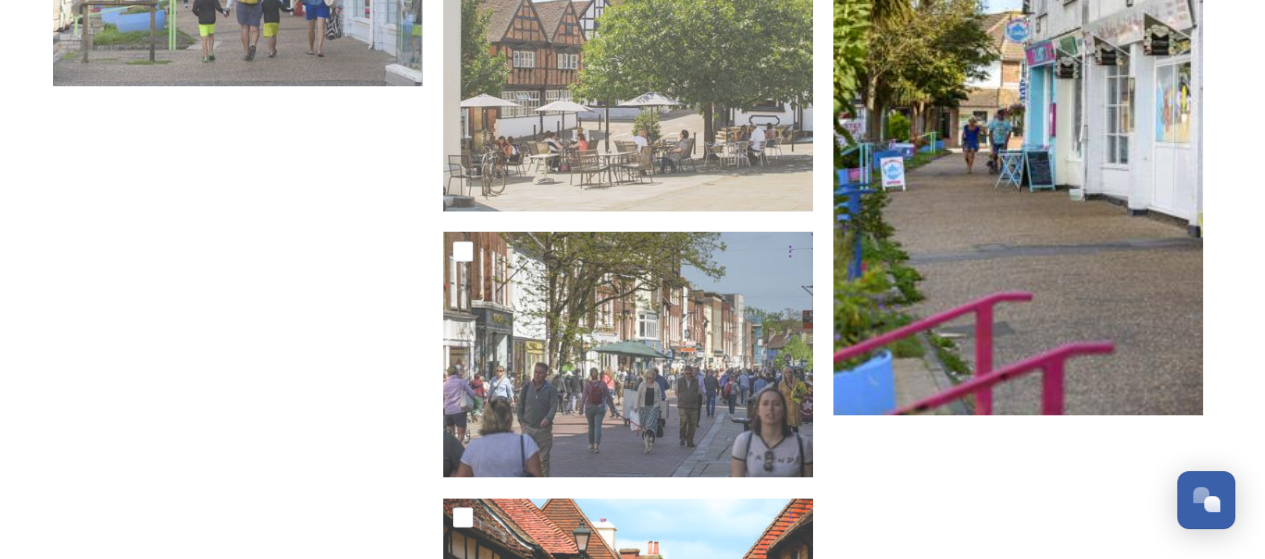 click at bounding box center [1018, 137] 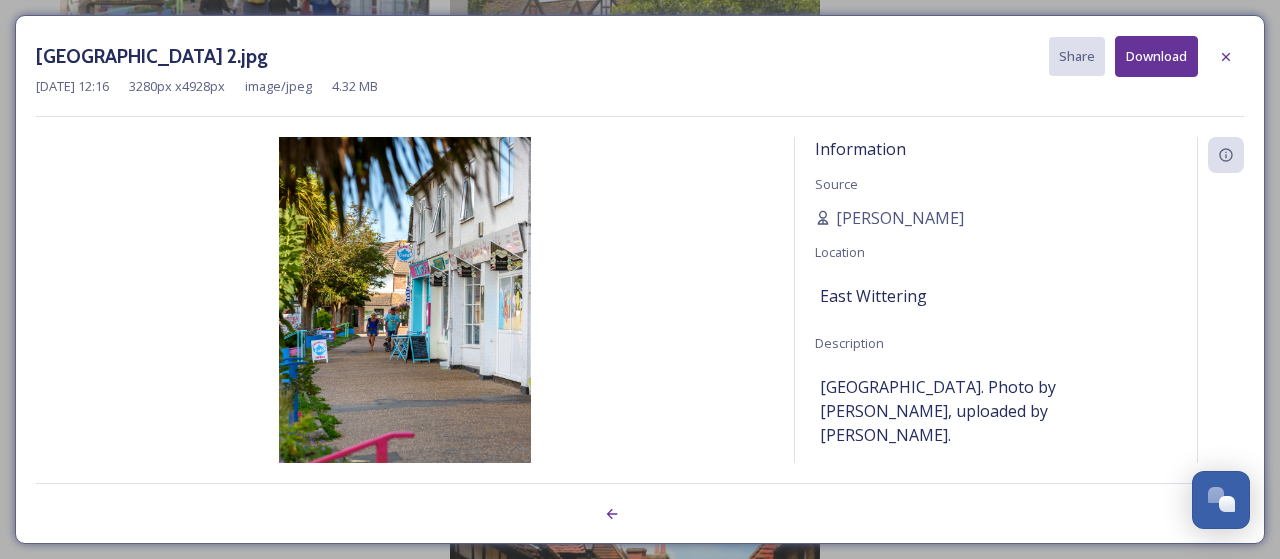 click on "Download" at bounding box center [1156, 56] 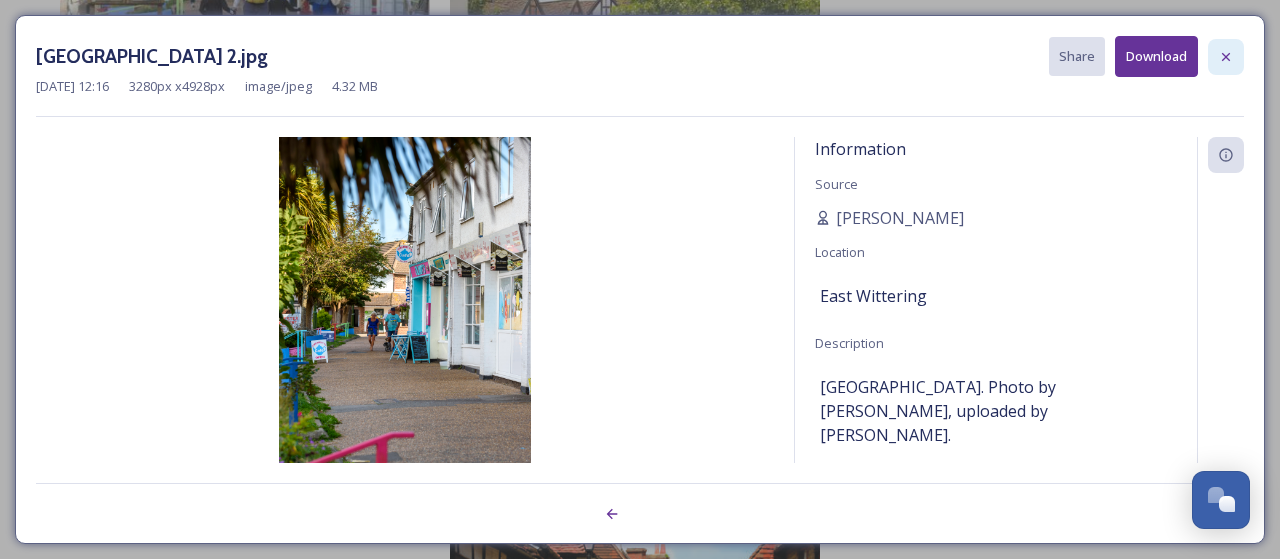 click 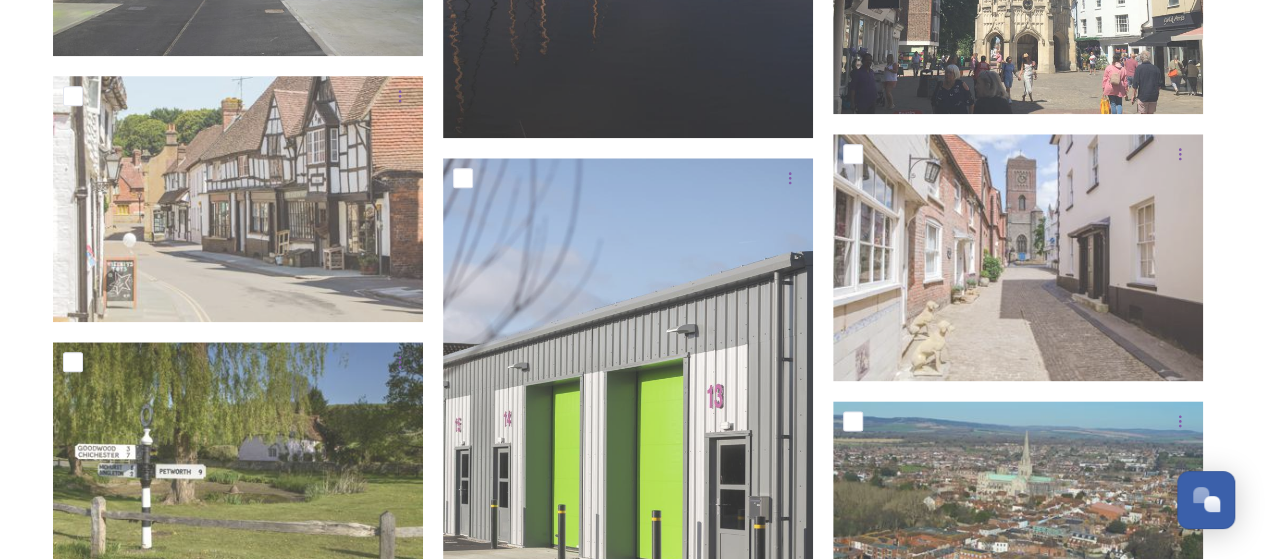 scroll, scrollTop: 1014, scrollLeft: 0, axis: vertical 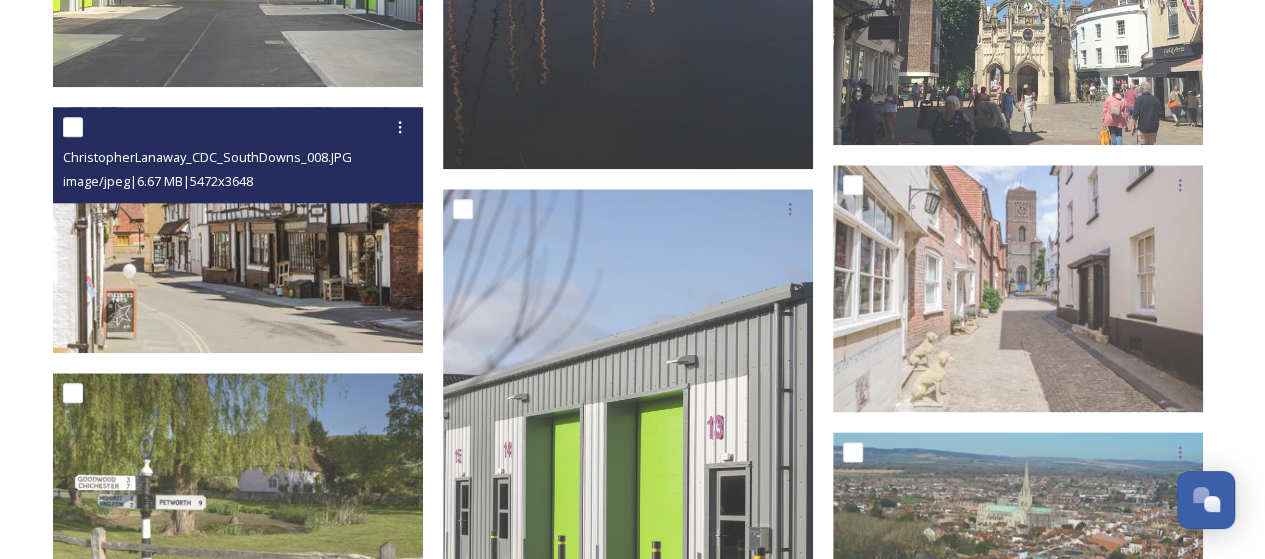 click at bounding box center [238, 229] 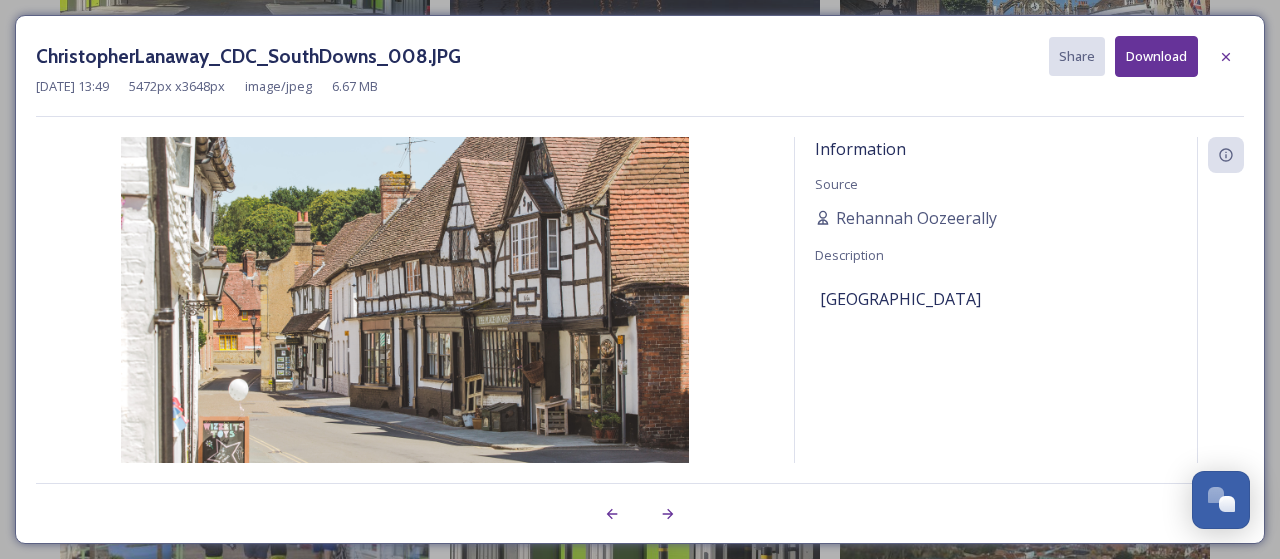 click on "Download" at bounding box center [1156, 56] 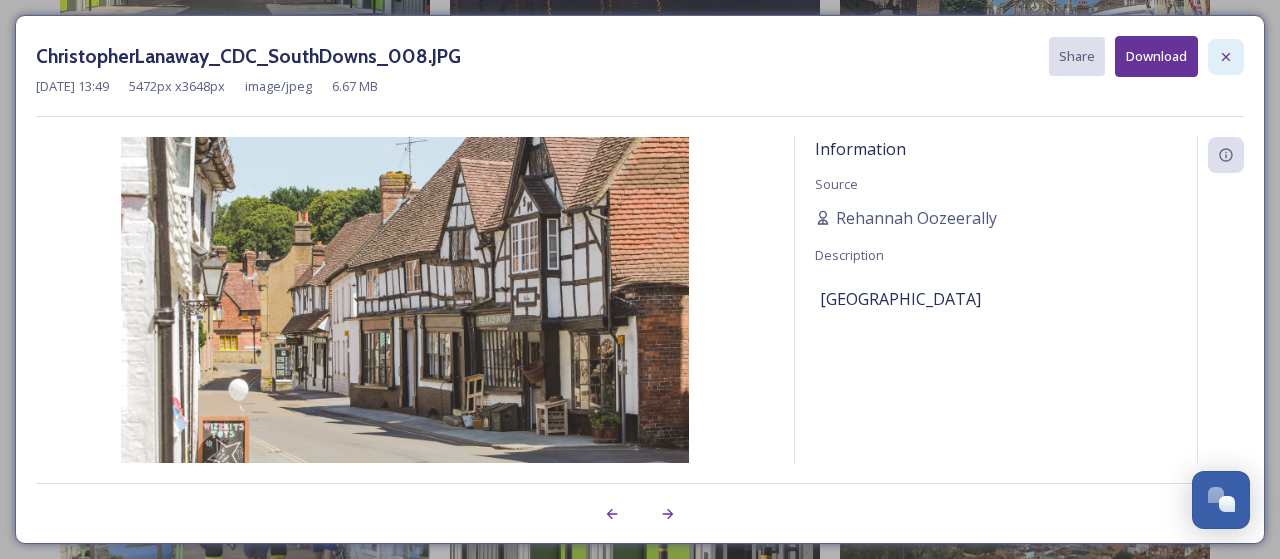 click 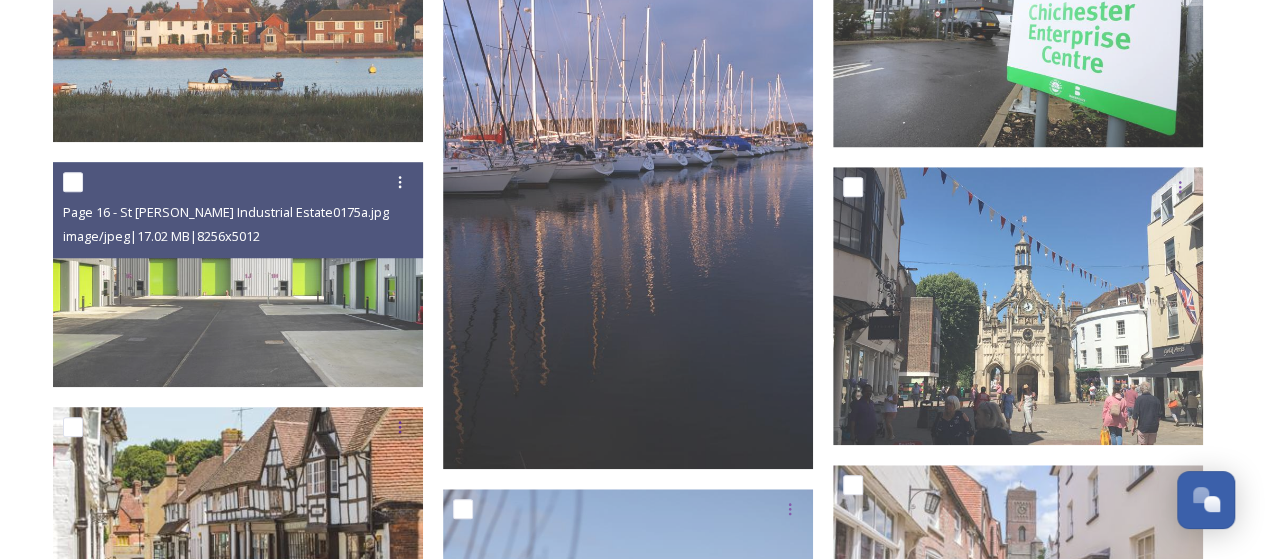 scroll, scrollTop: 614, scrollLeft: 0, axis: vertical 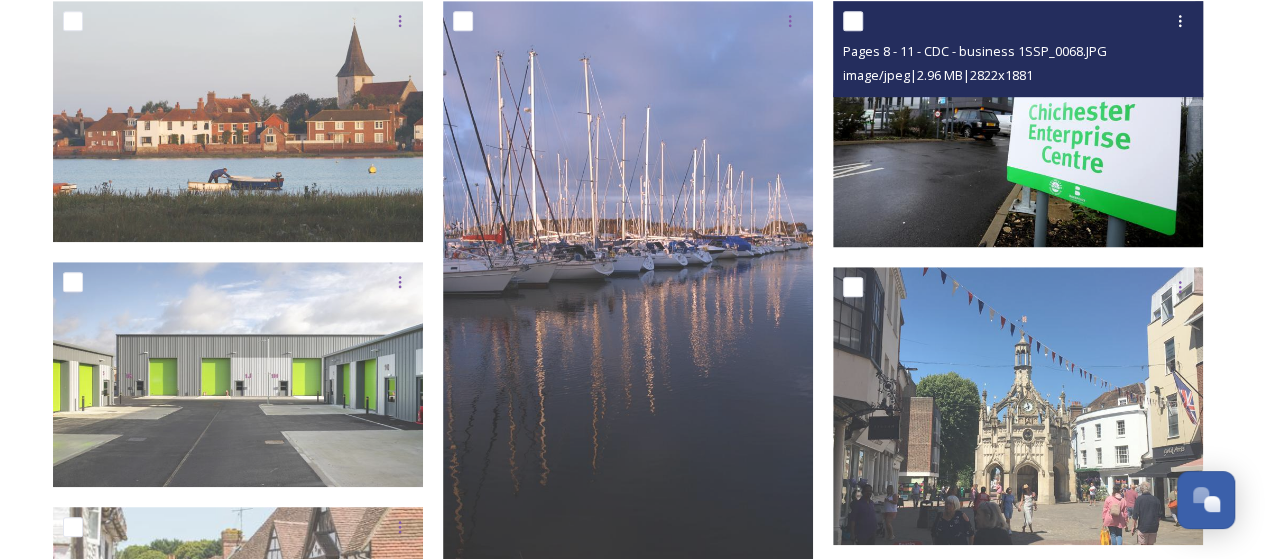 click at bounding box center [1018, 124] 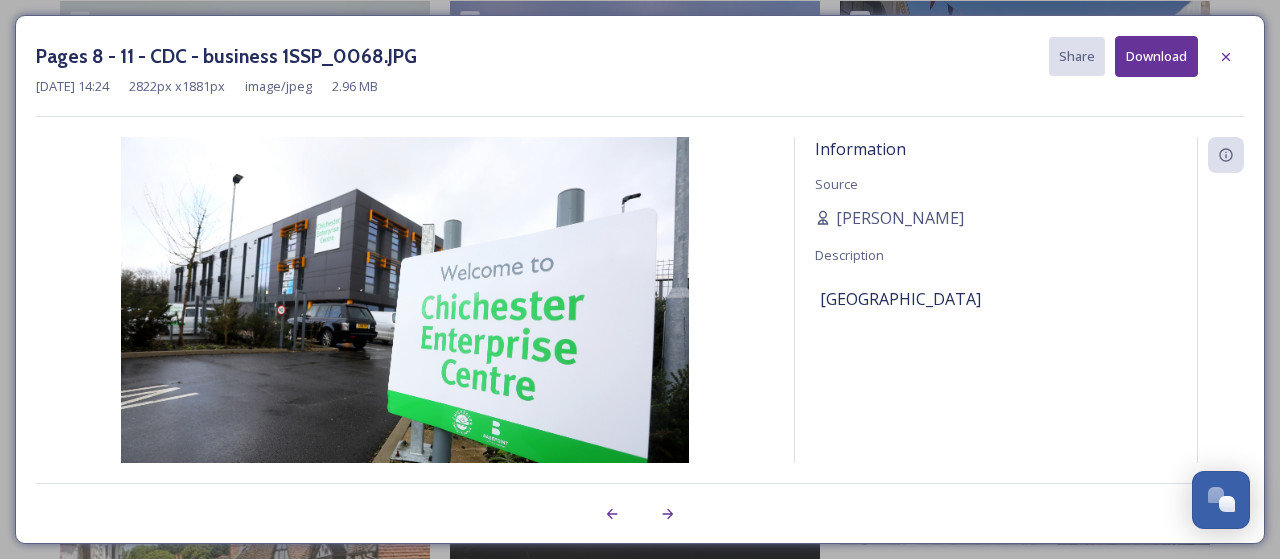 click on "Download" at bounding box center [1156, 56] 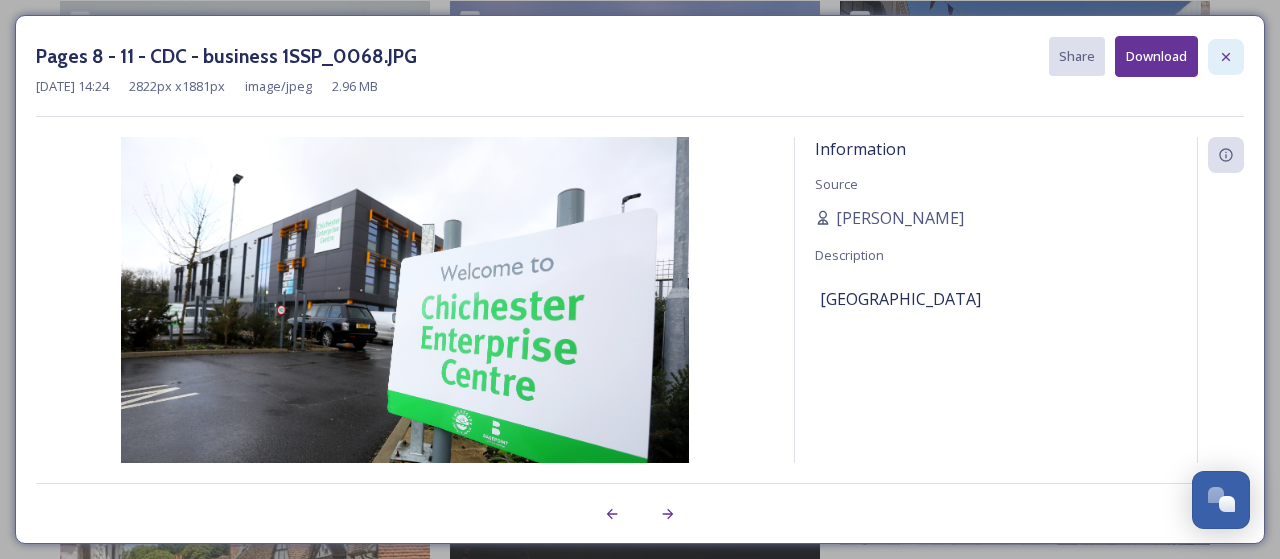 click 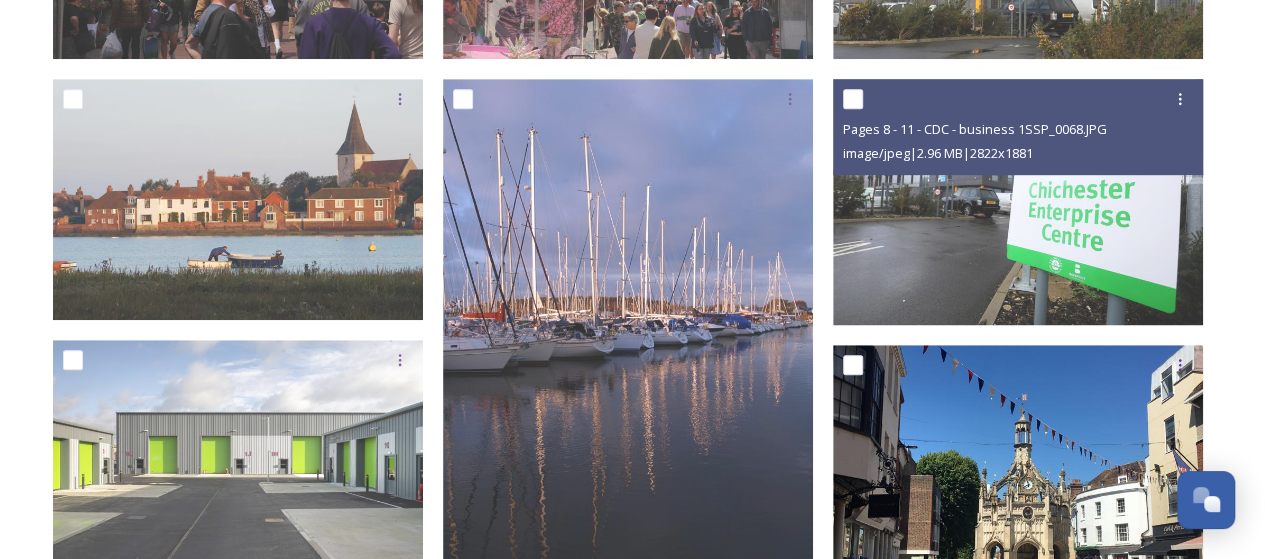 scroll, scrollTop: 314, scrollLeft: 0, axis: vertical 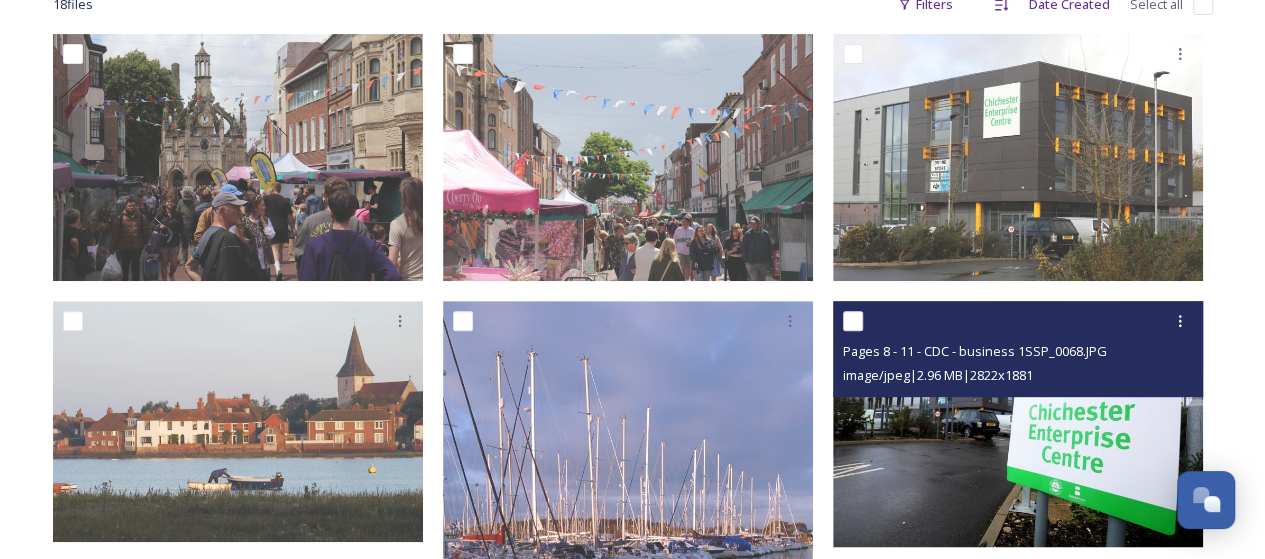 click at bounding box center (1018, 424) 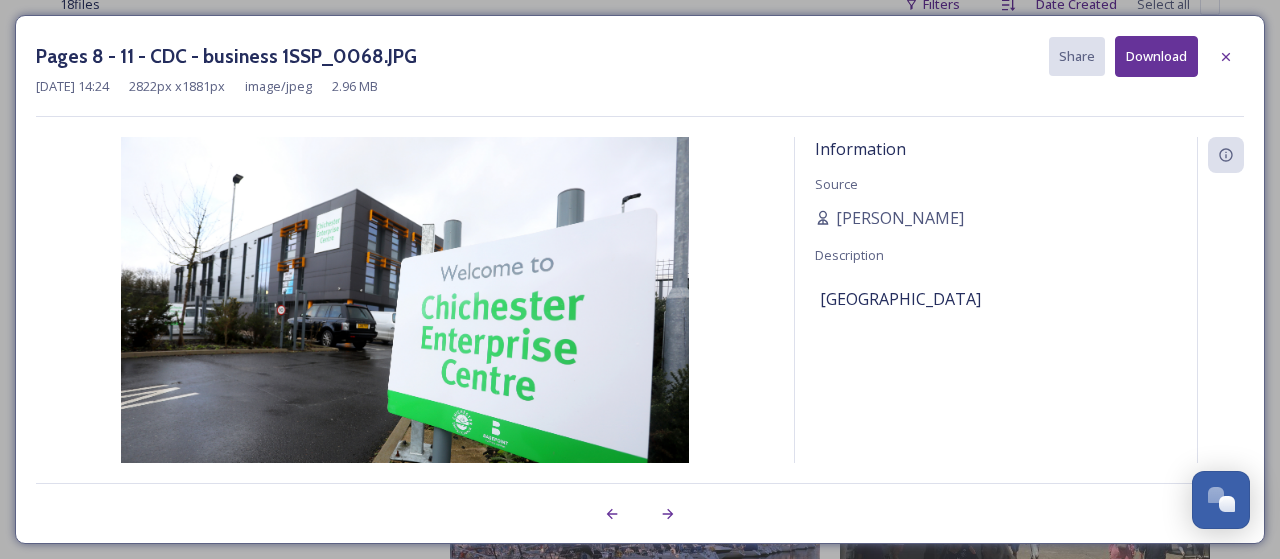 click on "Download" at bounding box center (1156, 56) 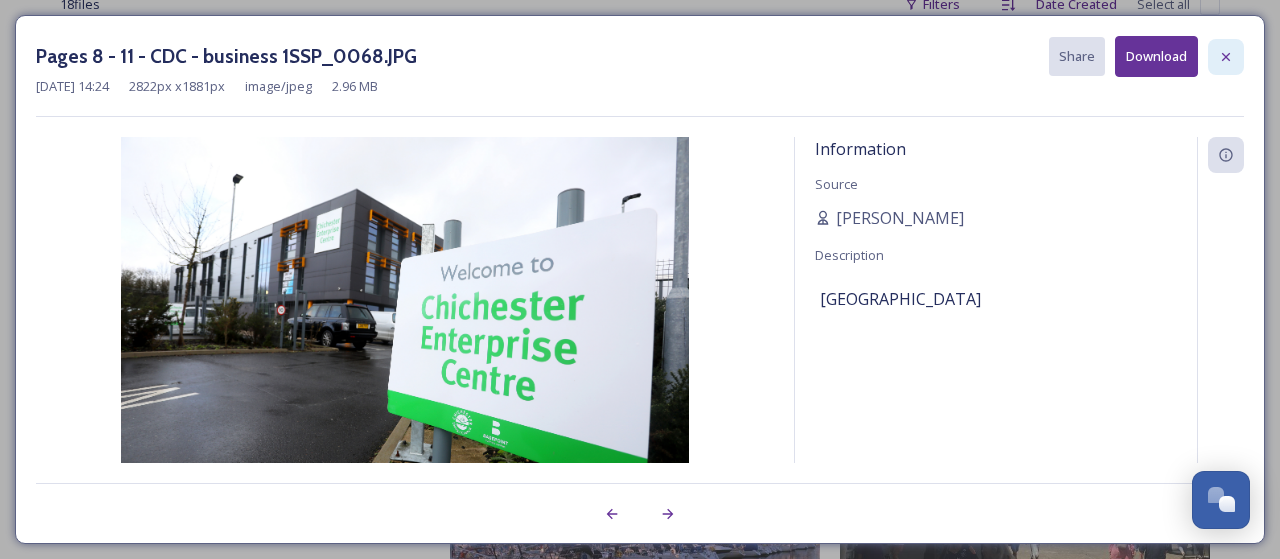 click 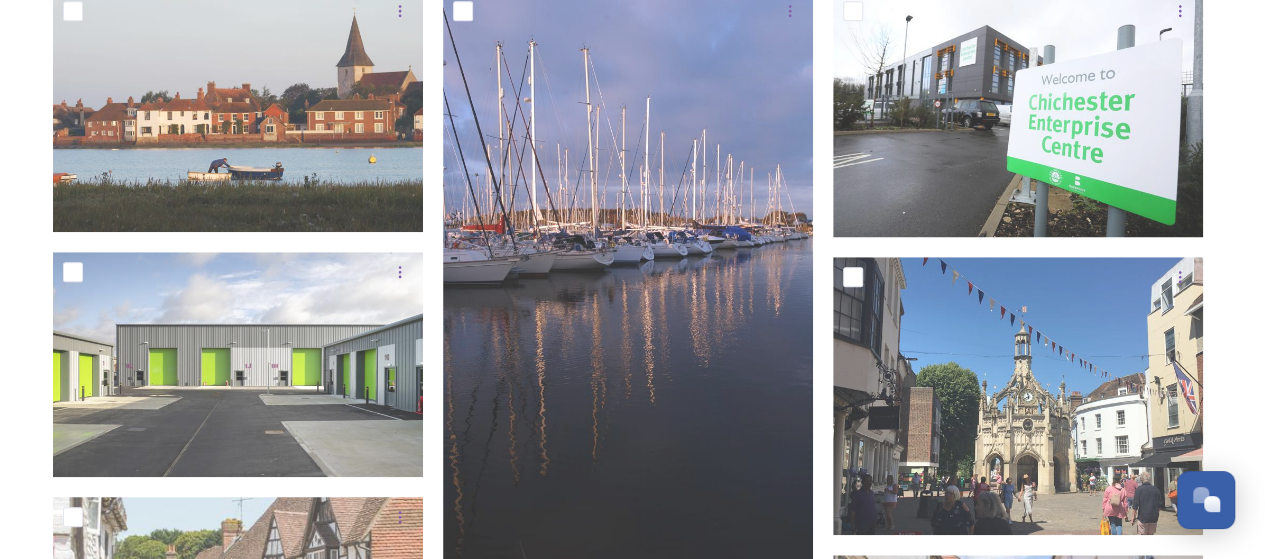 scroll, scrollTop: 514, scrollLeft: 0, axis: vertical 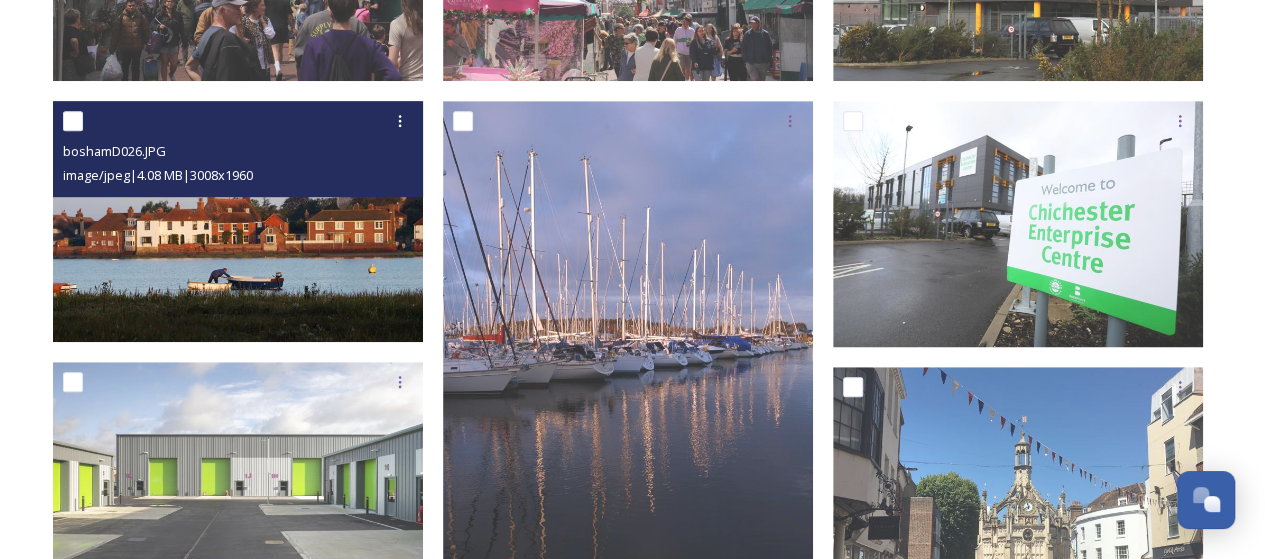 click at bounding box center [238, 221] 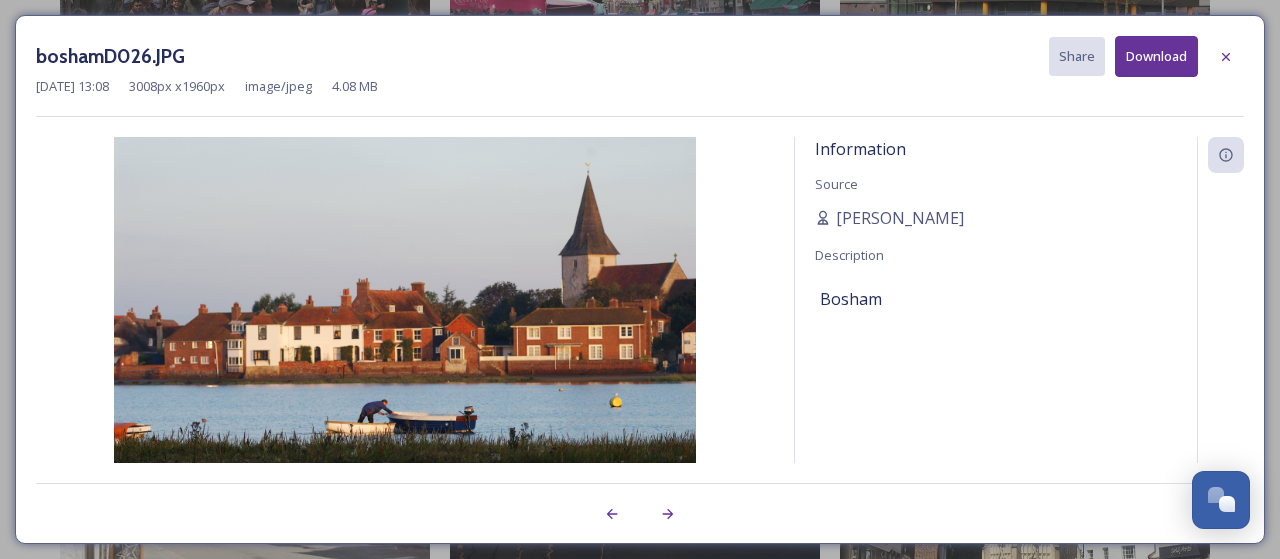 click on "Download" at bounding box center [1156, 56] 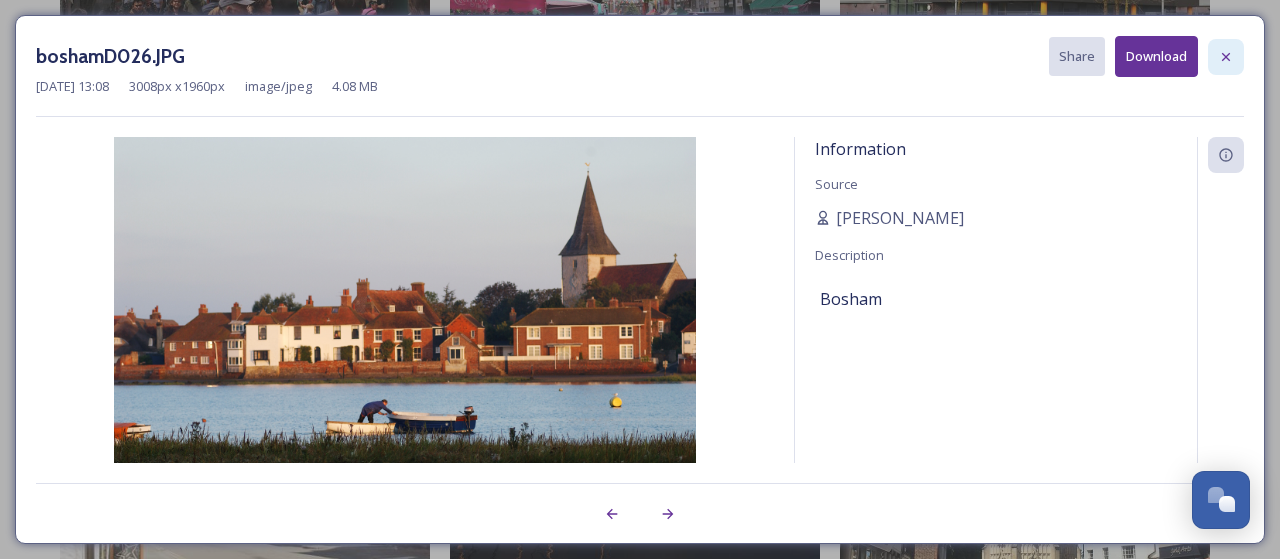 click 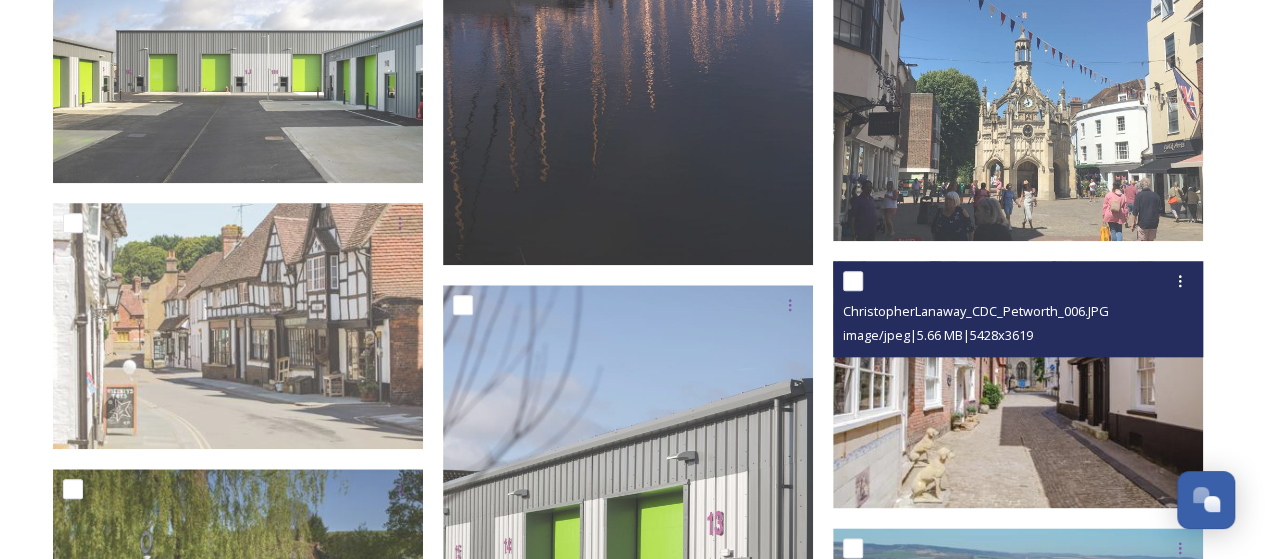 scroll, scrollTop: 1114, scrollLeft: 0, axis: vertical 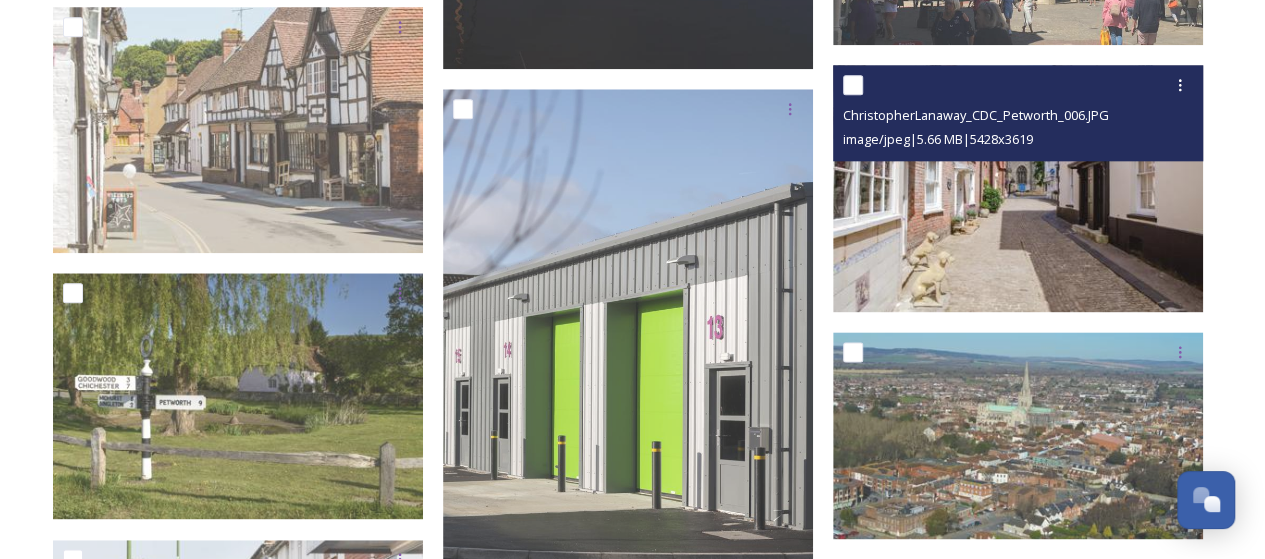 click at bounding box center [1018, 188] 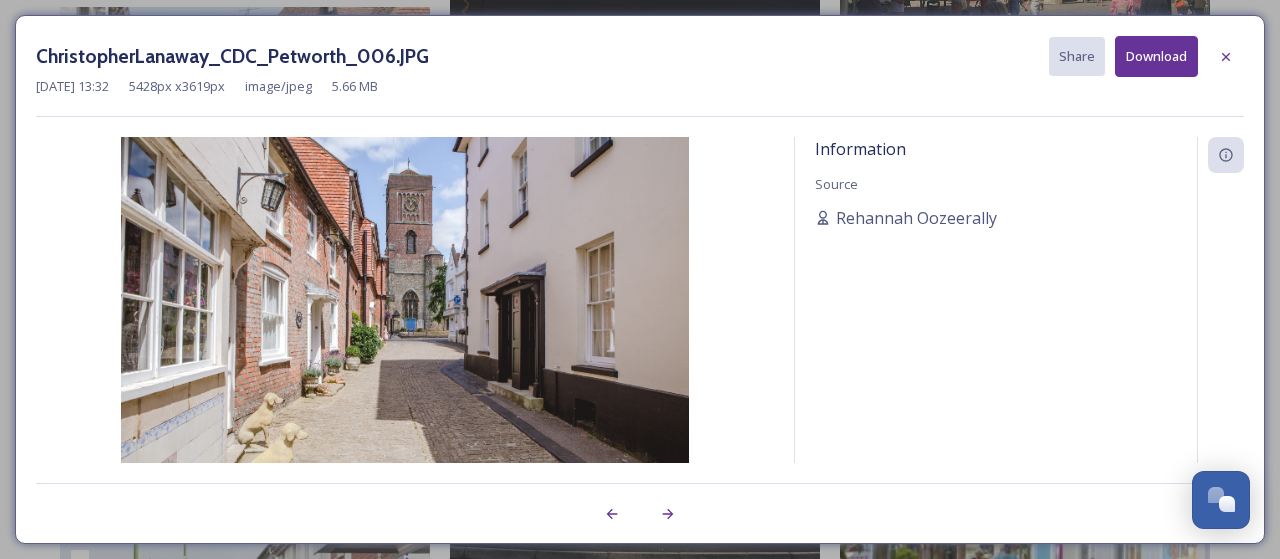click on "Download" at bounding box center [1156, 56] 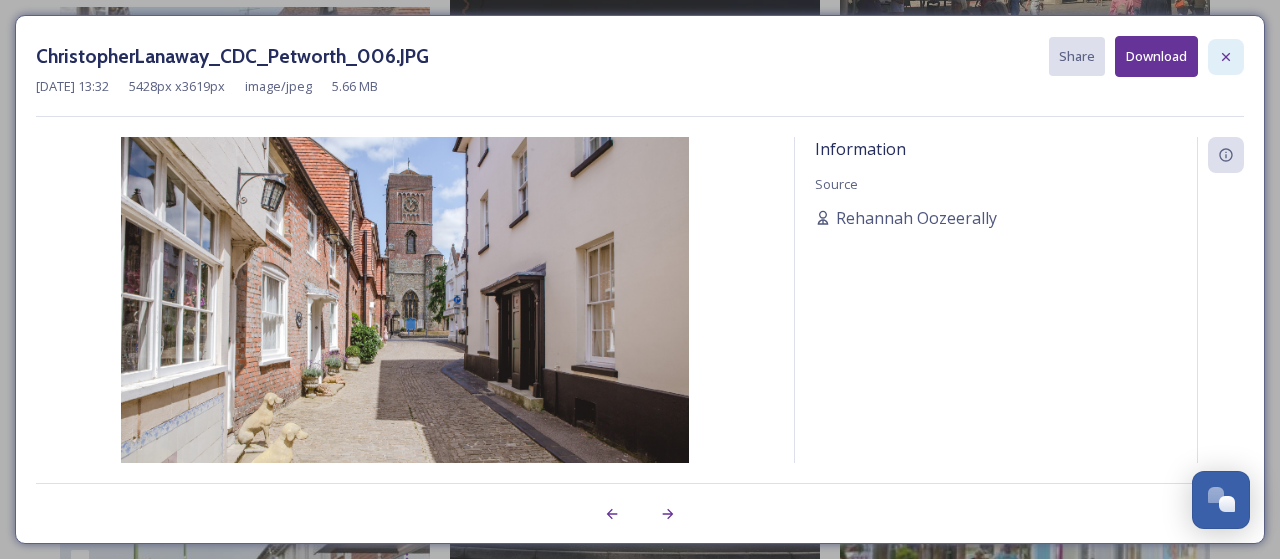 click 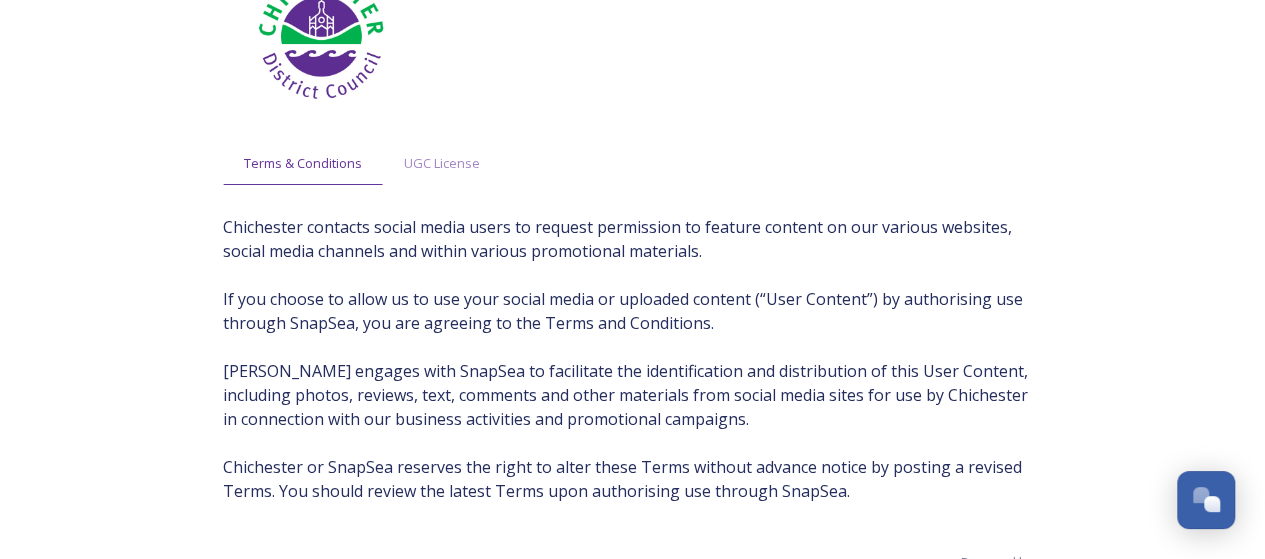scroll, scrollTop: 58, scrollLeft: 0, axis: vertical 